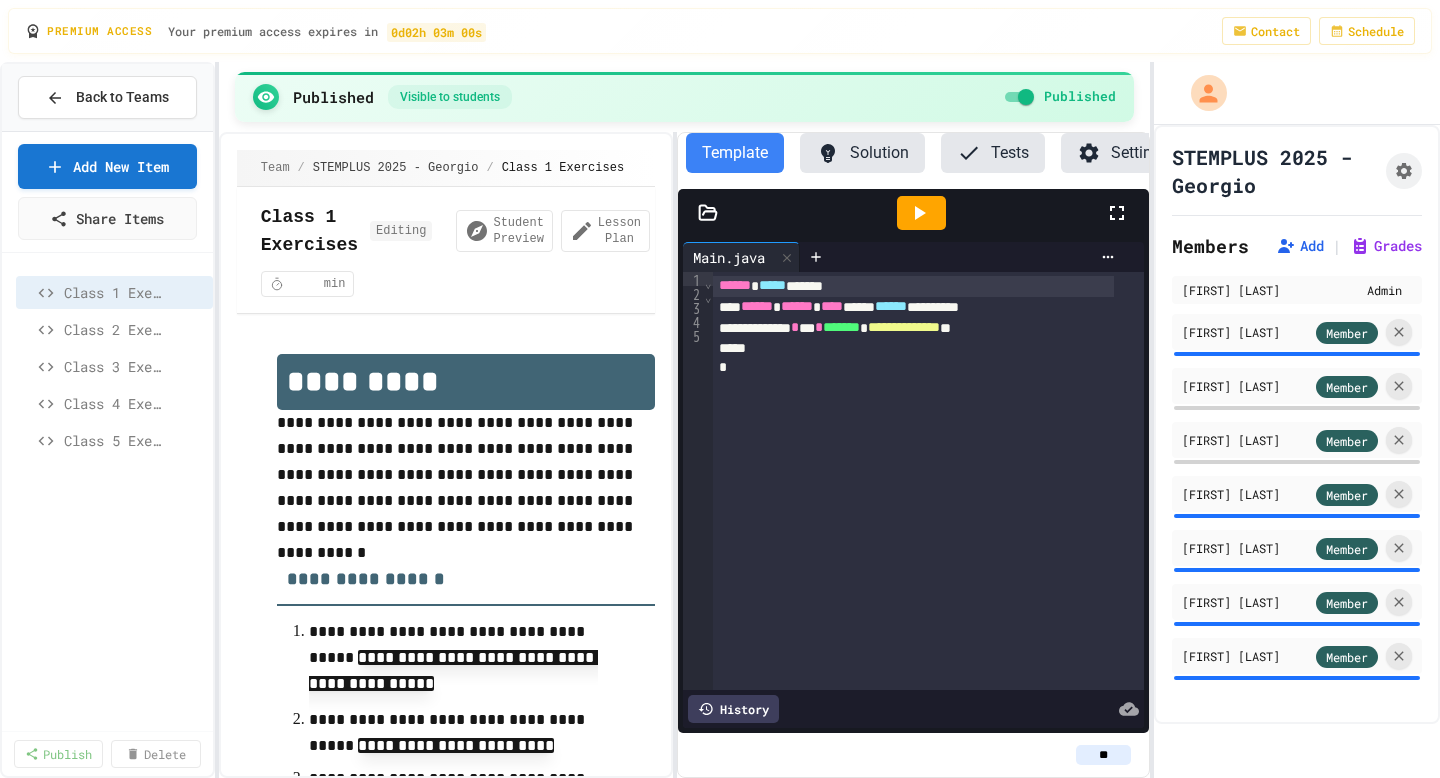 scroll, scrollTop: 0, scrollLeft: 0, axis: both 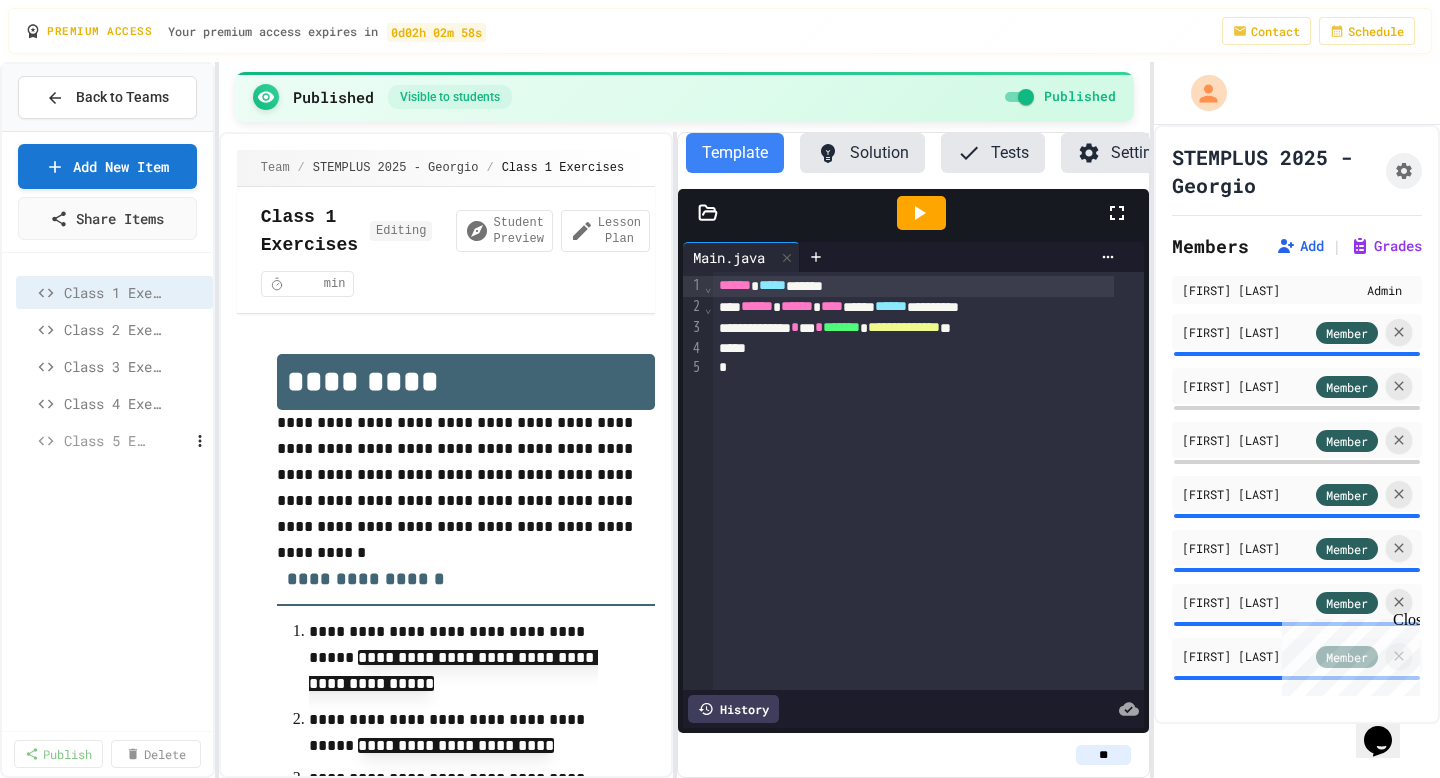 click on "Class 5 Exercises" at bounding box center [105, 440] 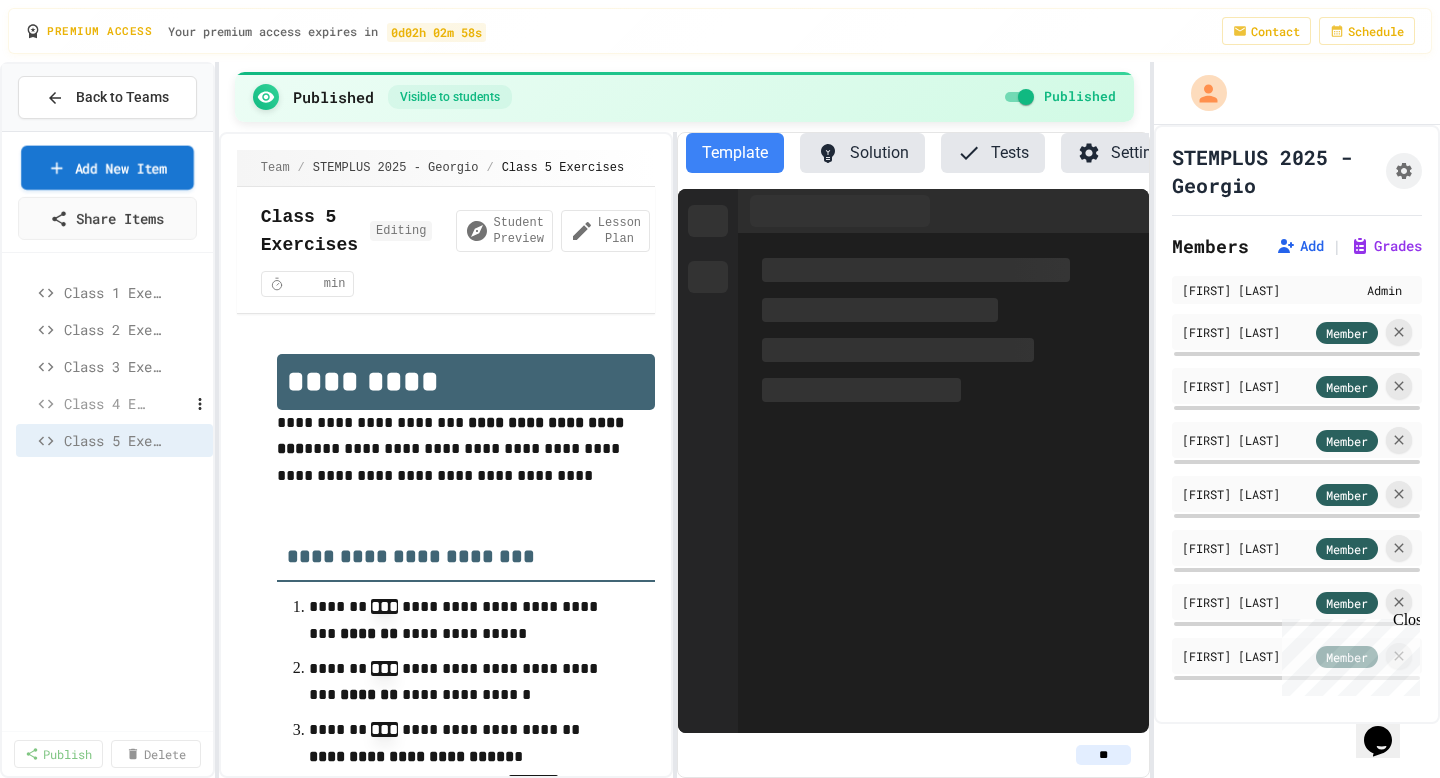 click on "Class 4 Exercises" at bounding box center [105, 403] 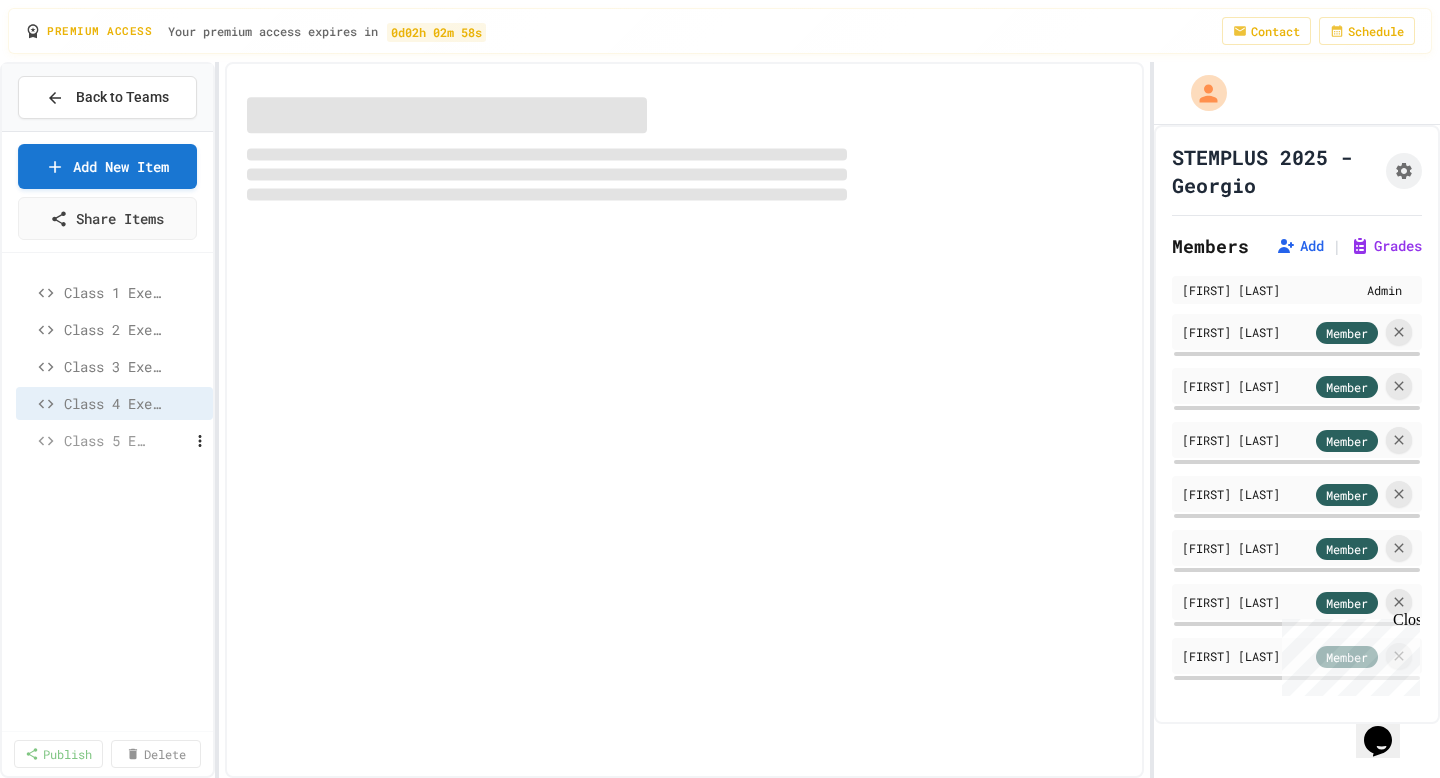 click on "Class 5 Exercises" at bounding box center (105, 440) 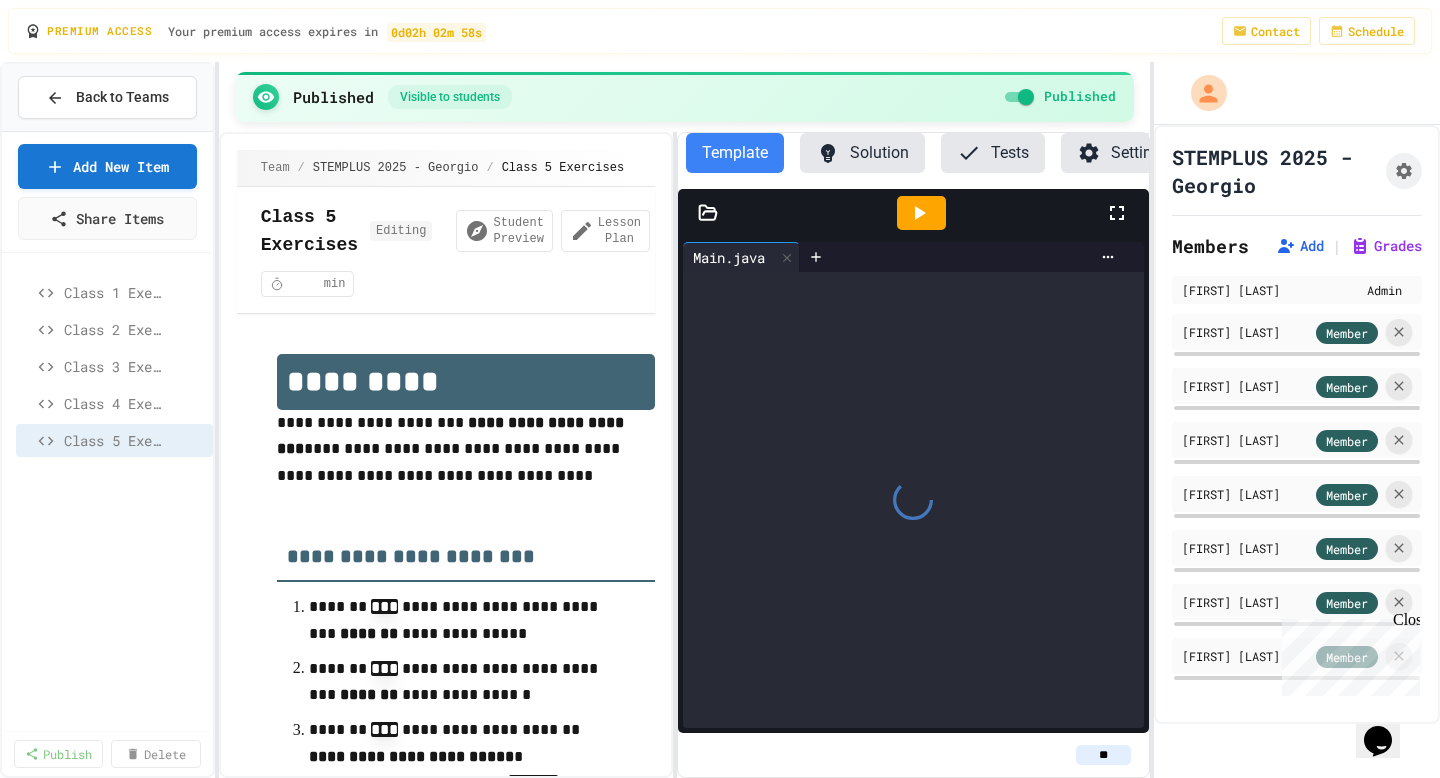 click at bounding box center [466, 504] 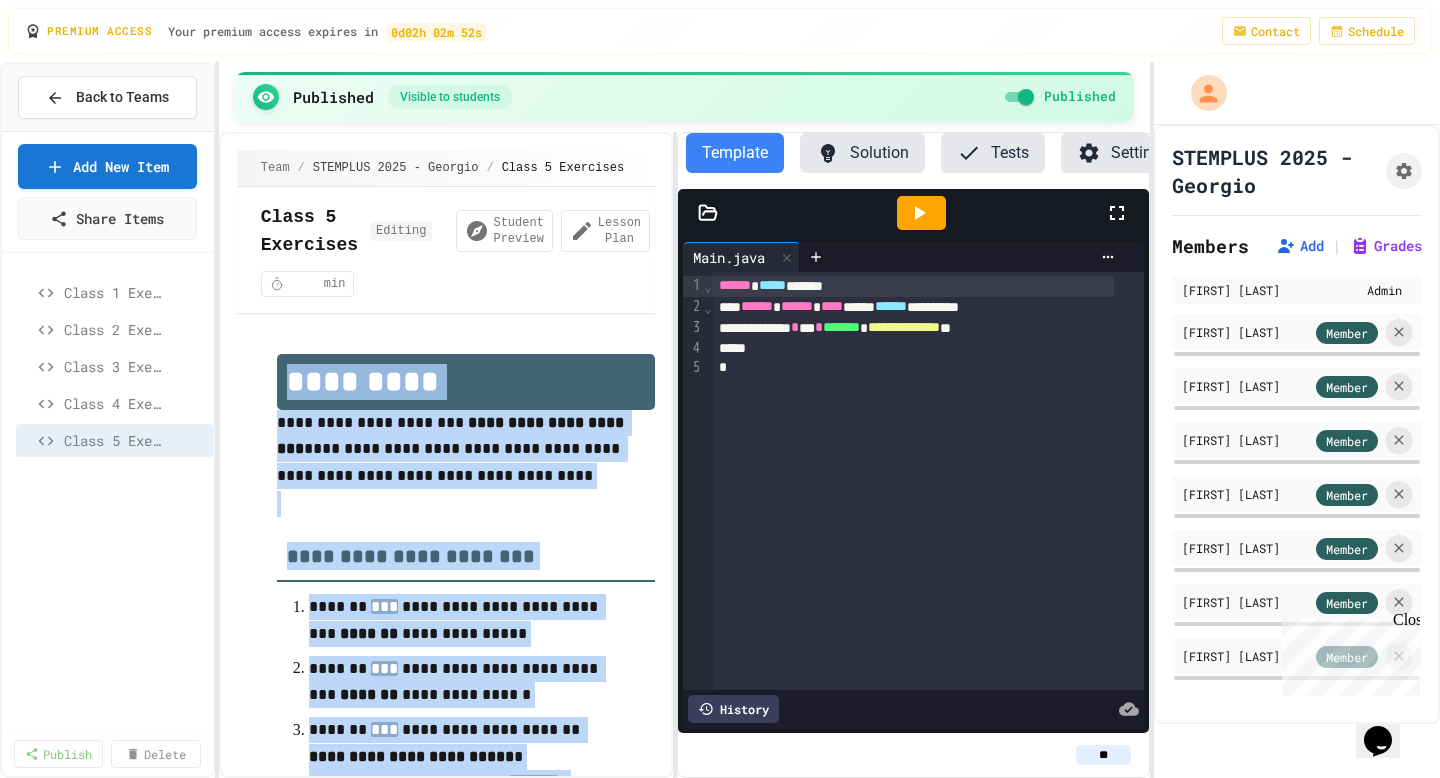 click at bounding box center (466, 504) 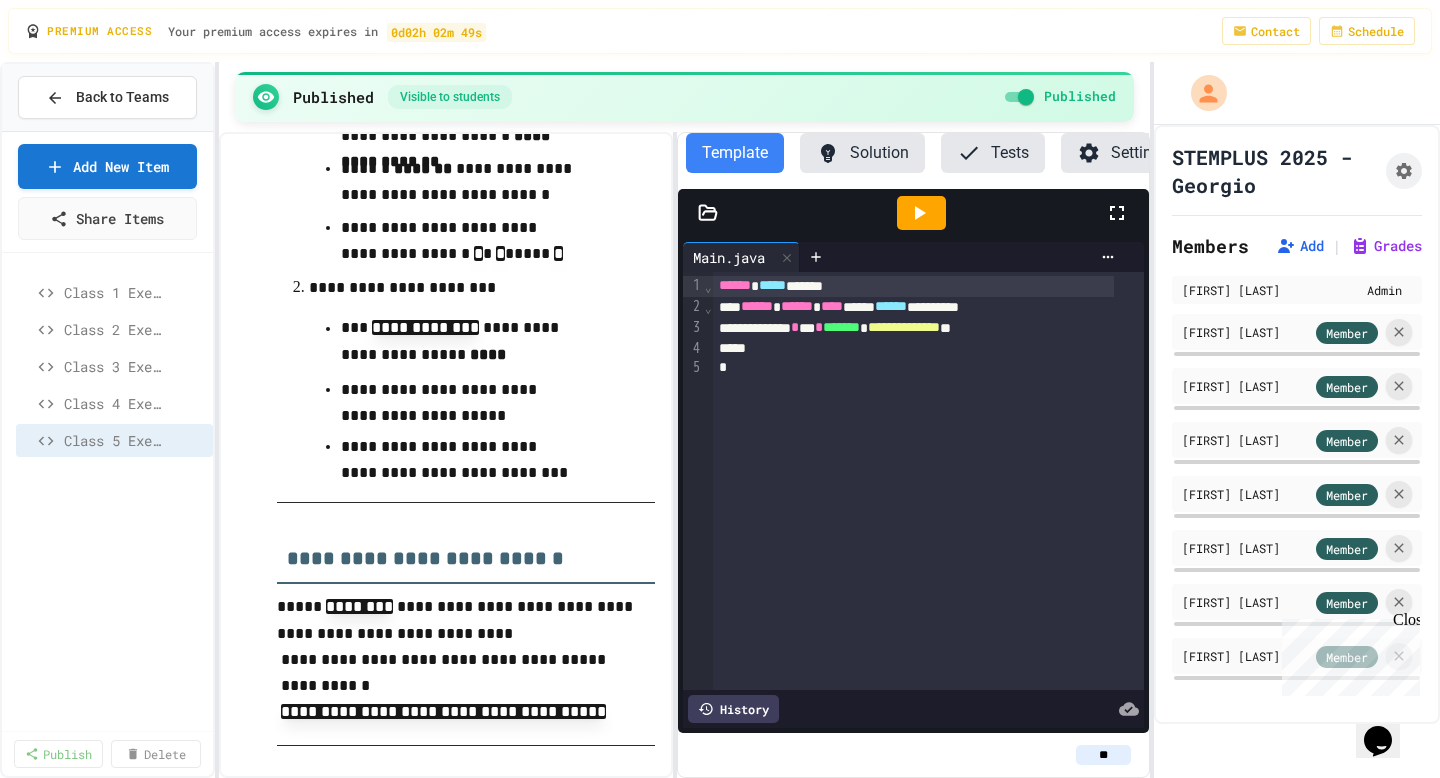 scroll, scrollTop: 2355, scrollLeft: 0, axis: vertical 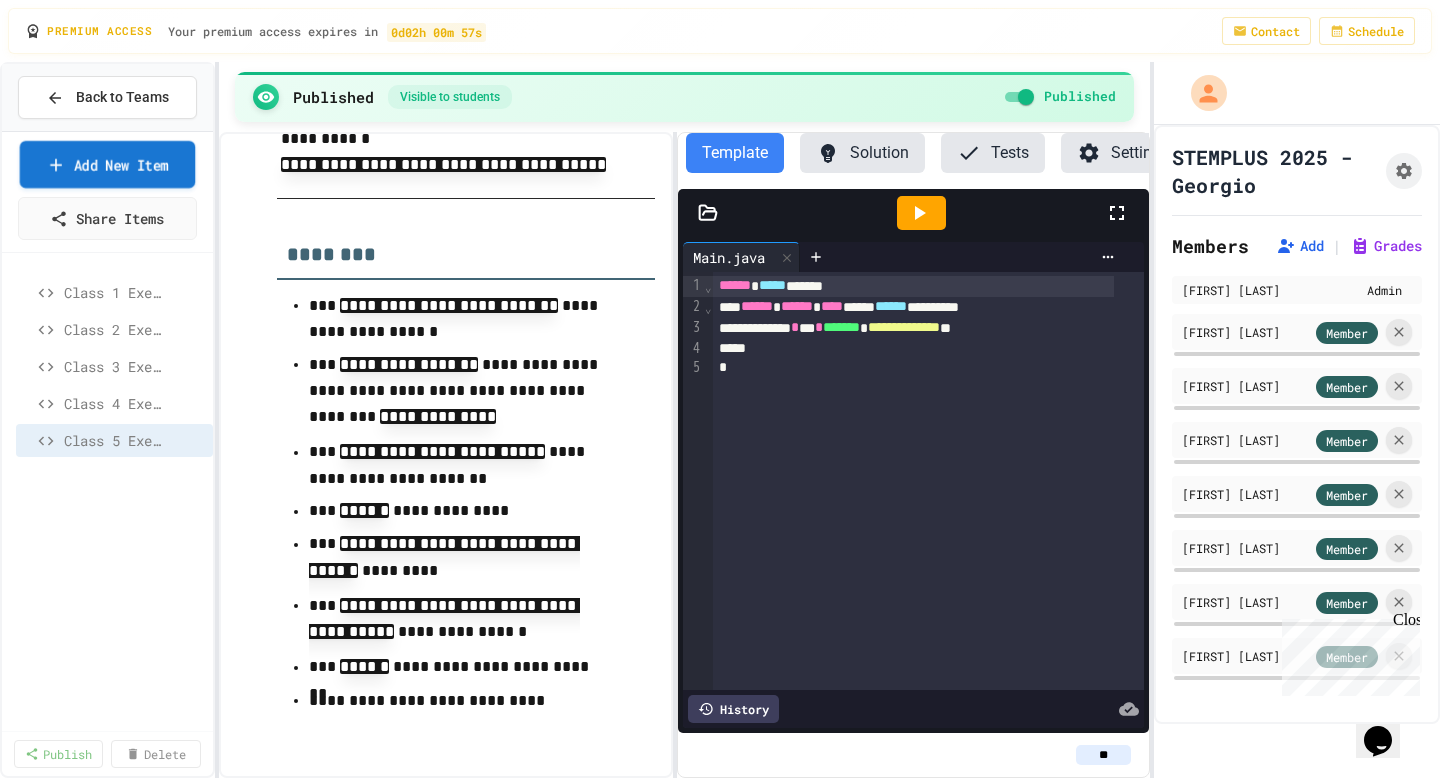 click on "Add New Item" at bounding box center [107, 164] 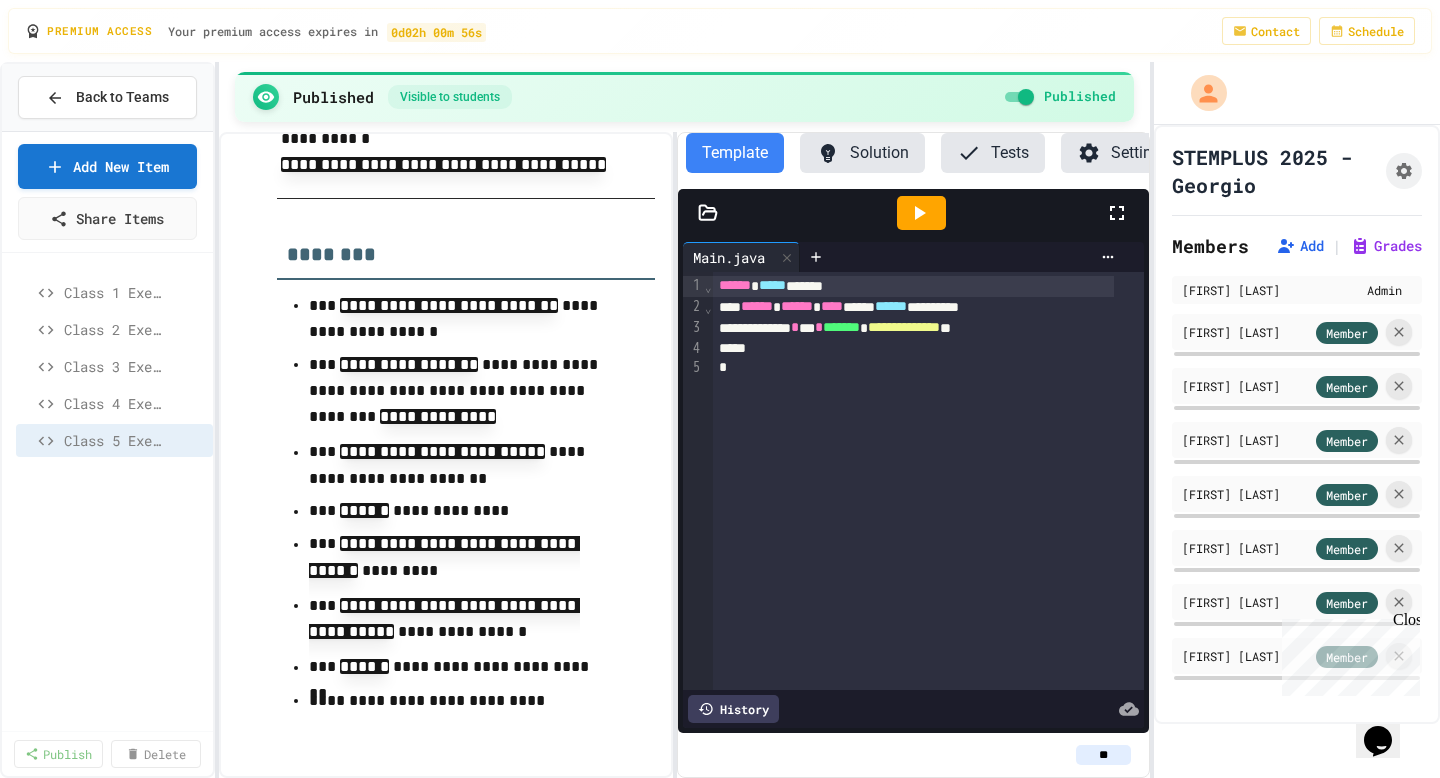 click on "Create Manually Use the traditional method to create content from scratch" at bounding box center [720, 980] 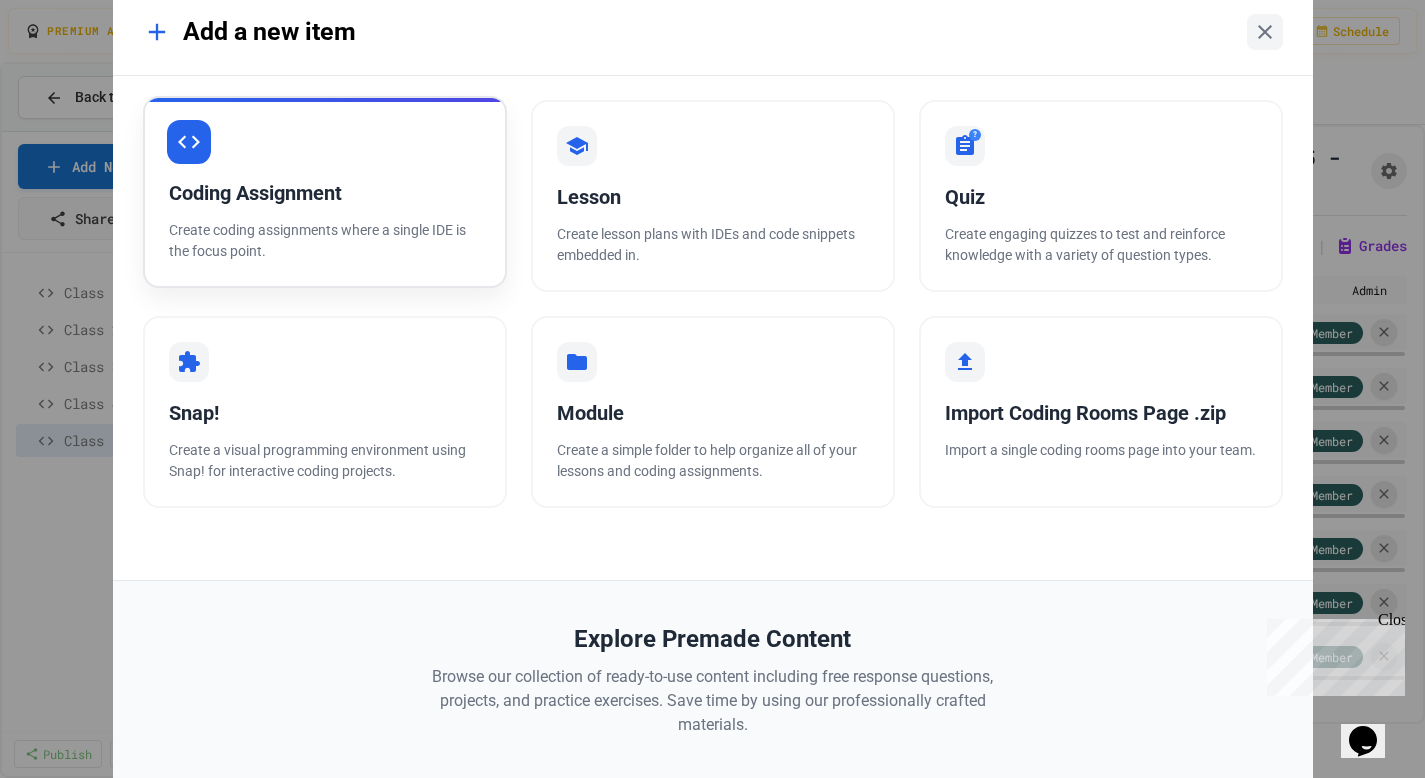 click on "Coding Assignment" at bounding box center [325, 193] 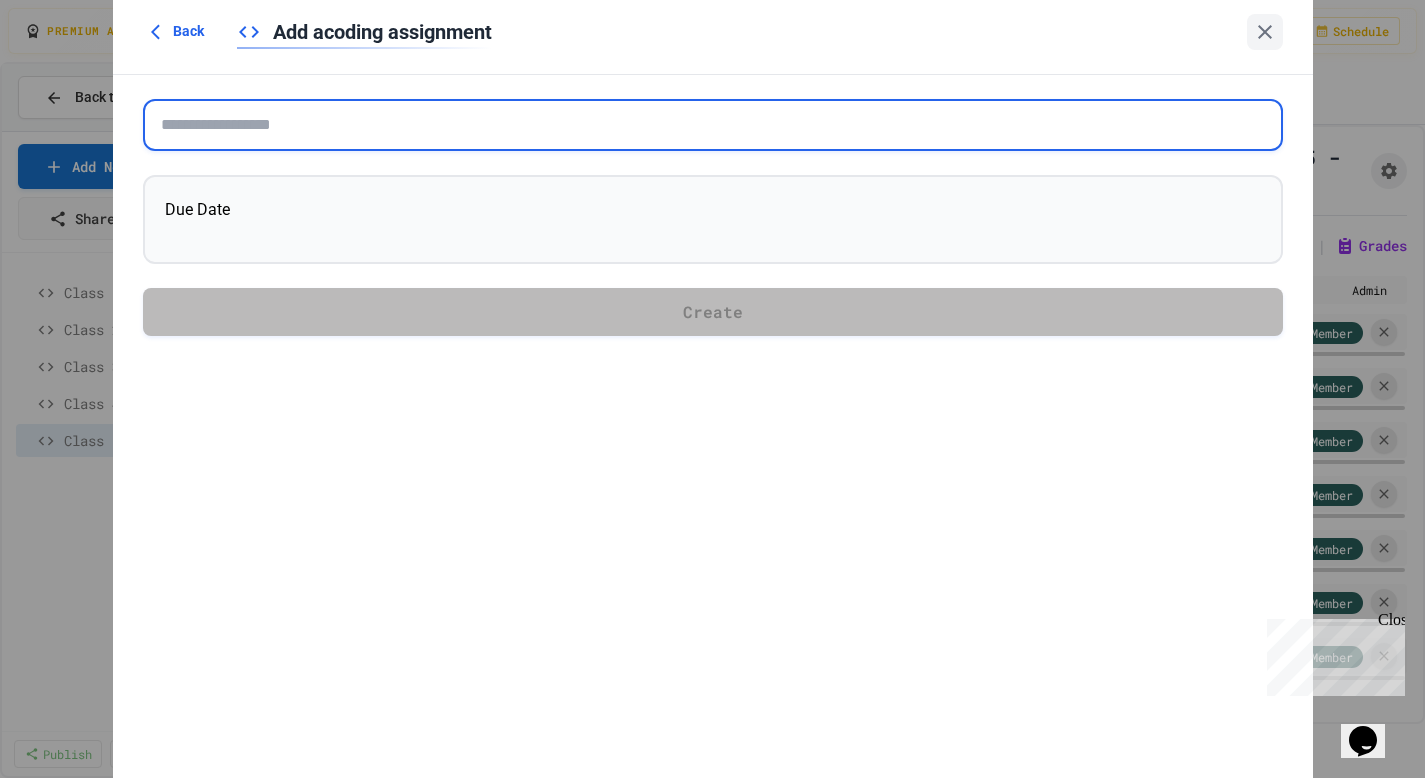 click at bounding box center [713, 125] 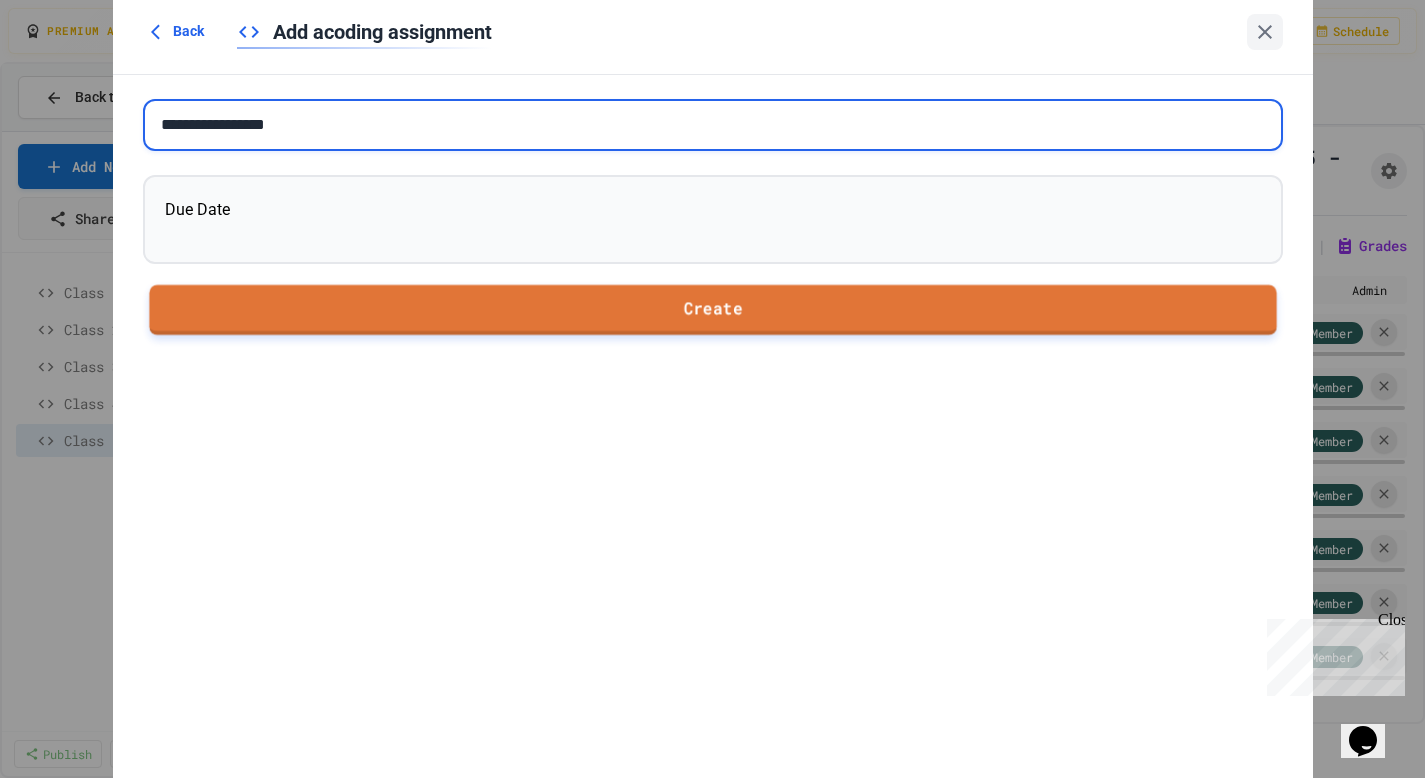 type on "**********" 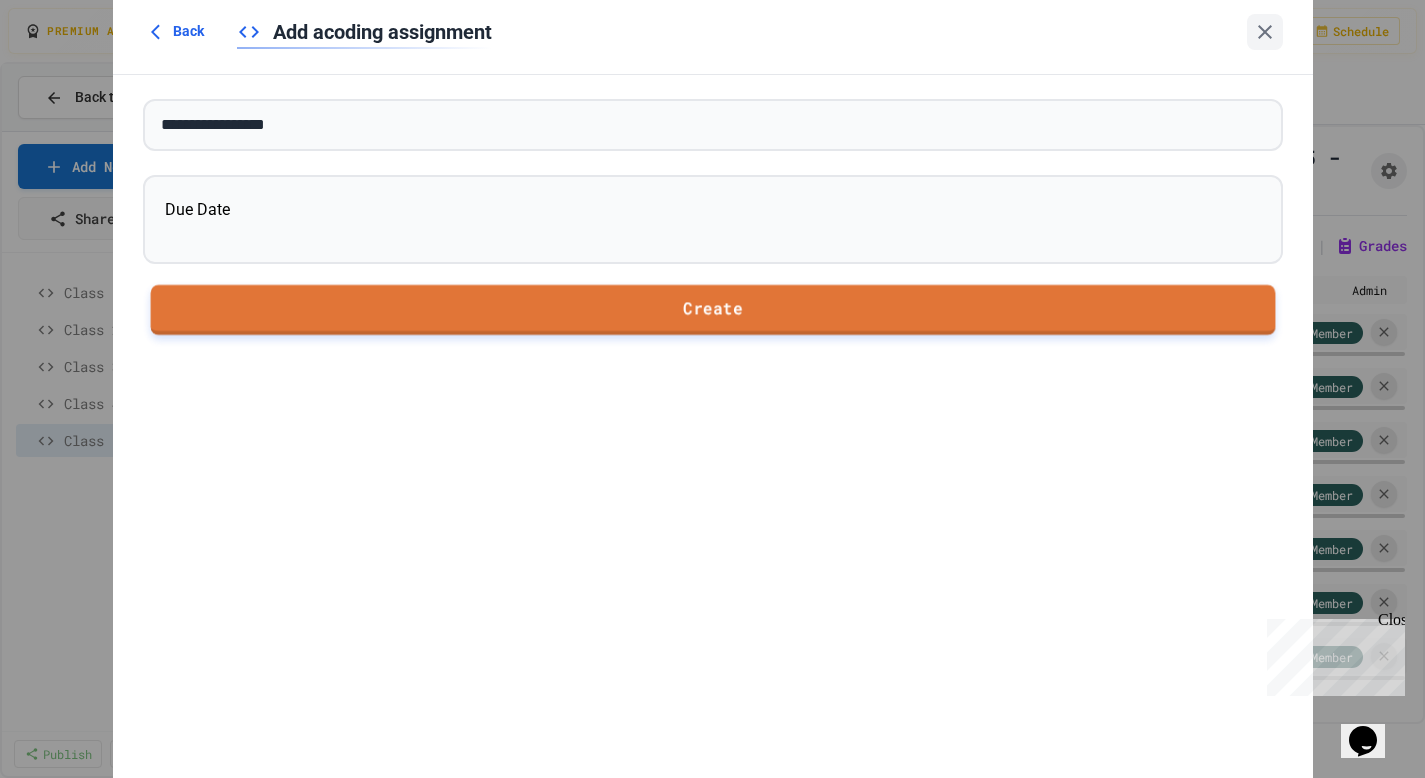click on "Create" at bounding box center [712, 310] 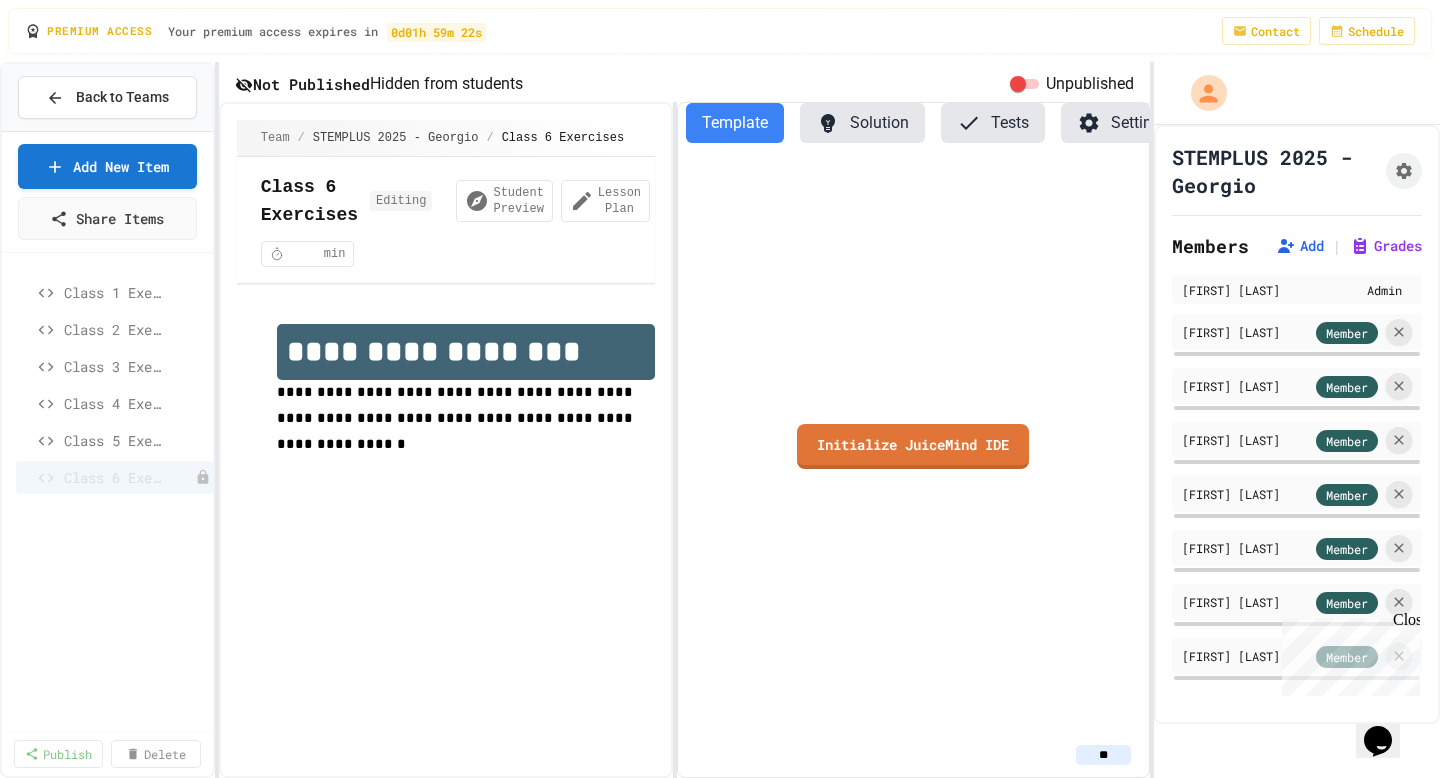 click on "**********" at bounding box center (466, 352) 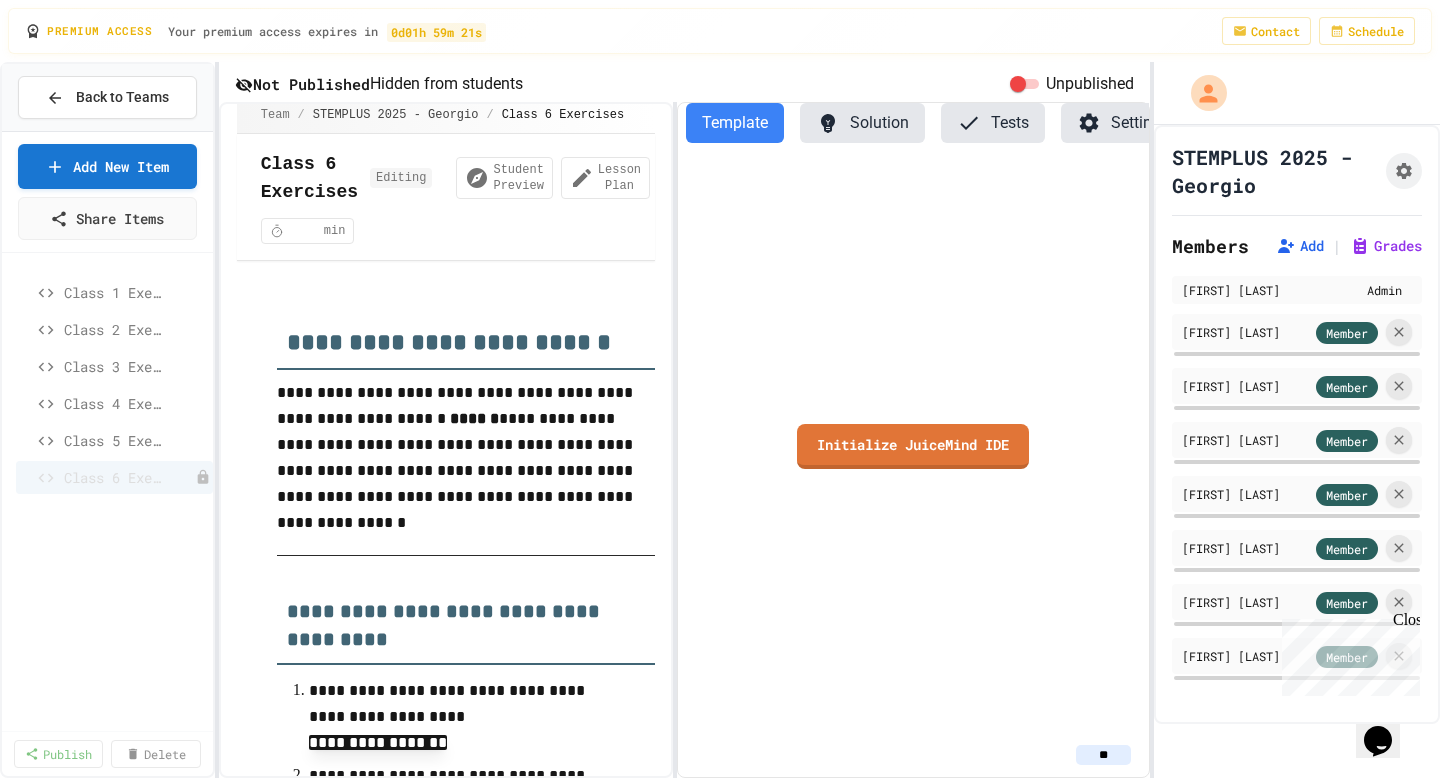 scroll, scrollTop: 0, scrollLeft: 0, axis: both 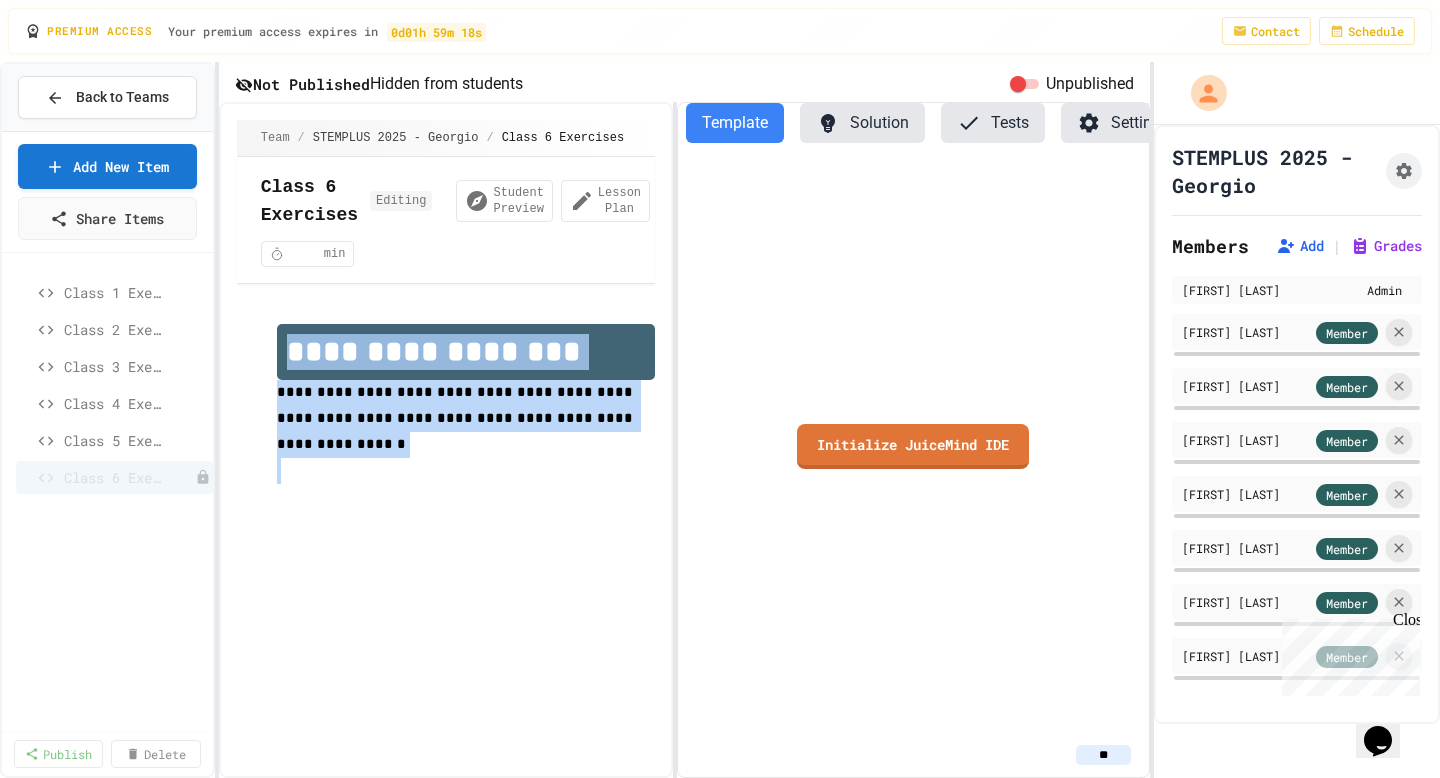 click on "**********" at bounding box center [466, 419] 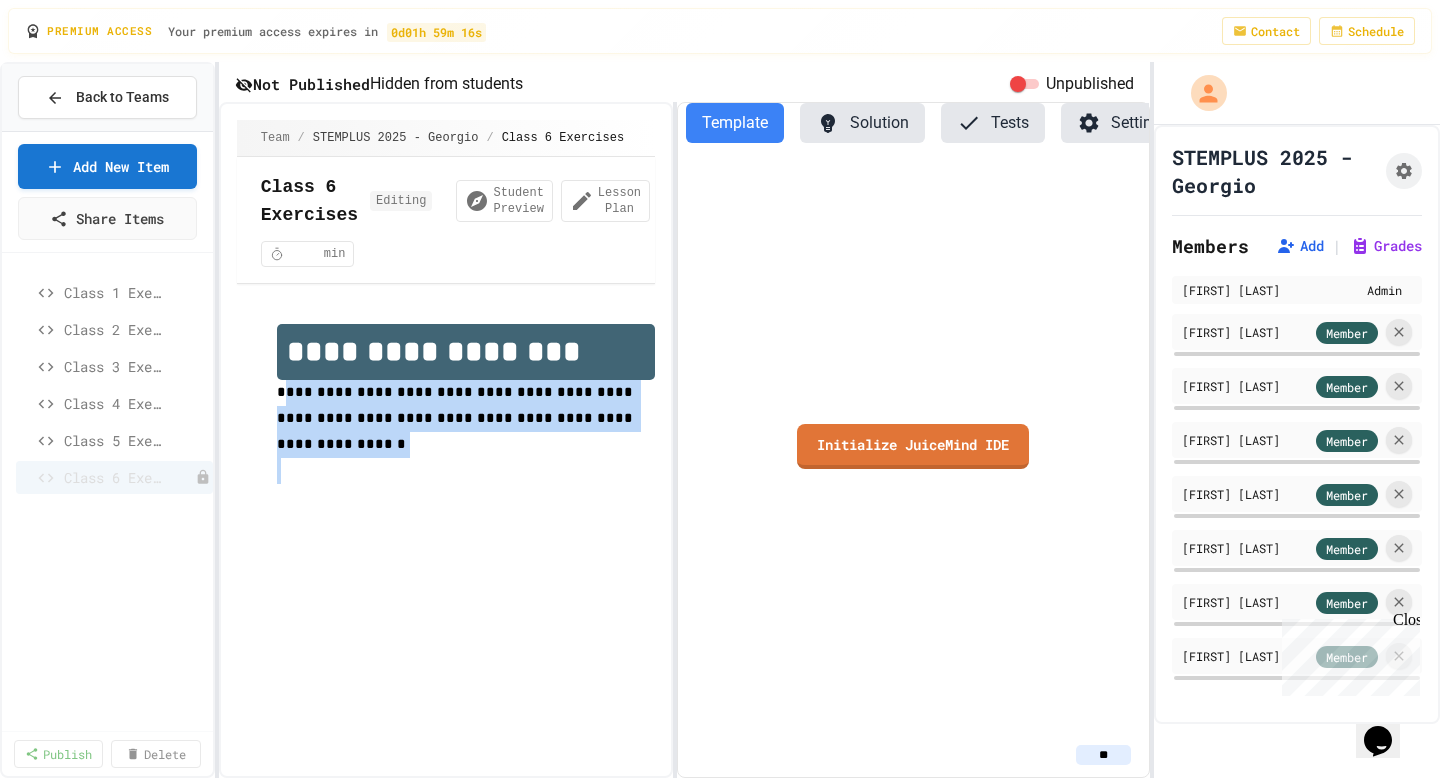 drag, startPoint x: 283, startPoint y: 430, endPoint x: 412, endPoint y: 518, distance: 156.15697 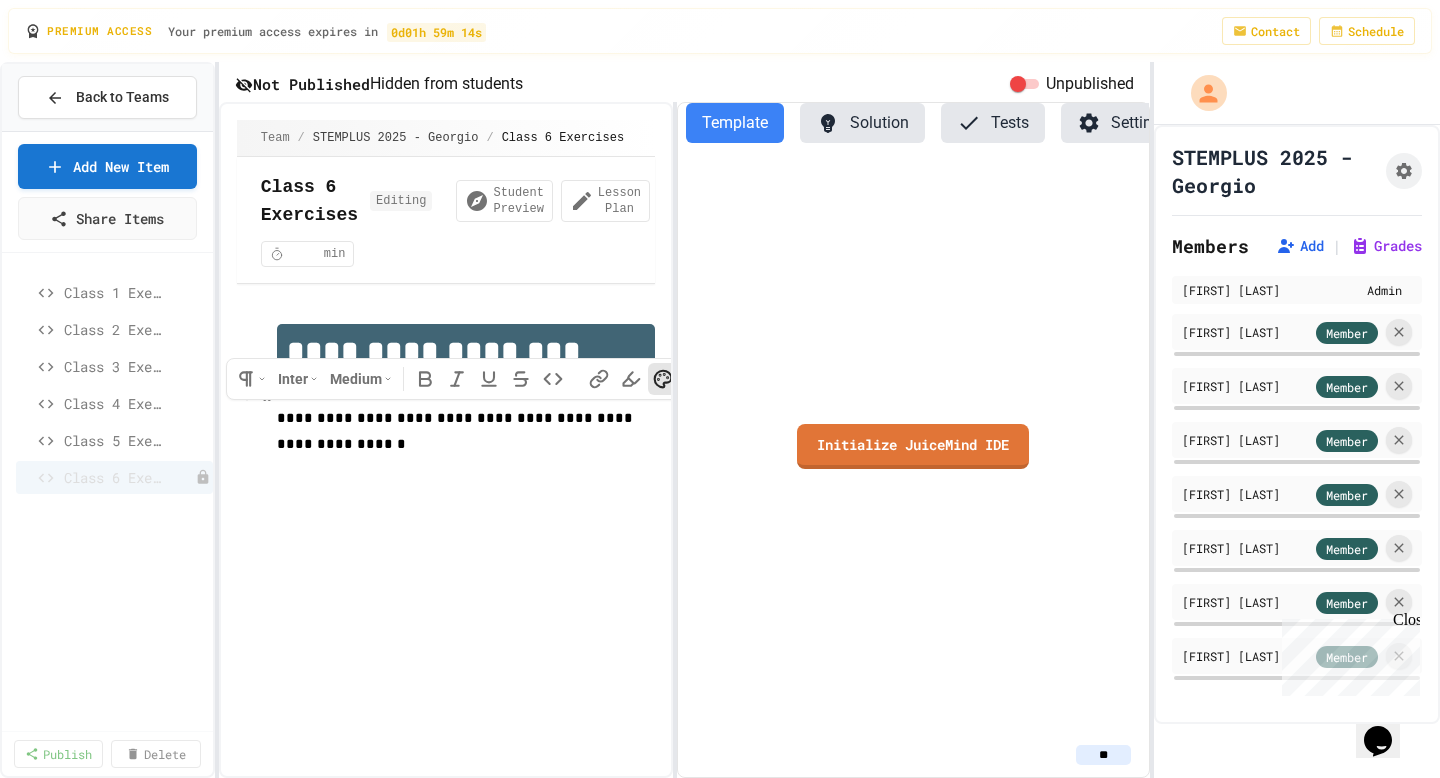 click on "**********" at bounding box center (457, 418) 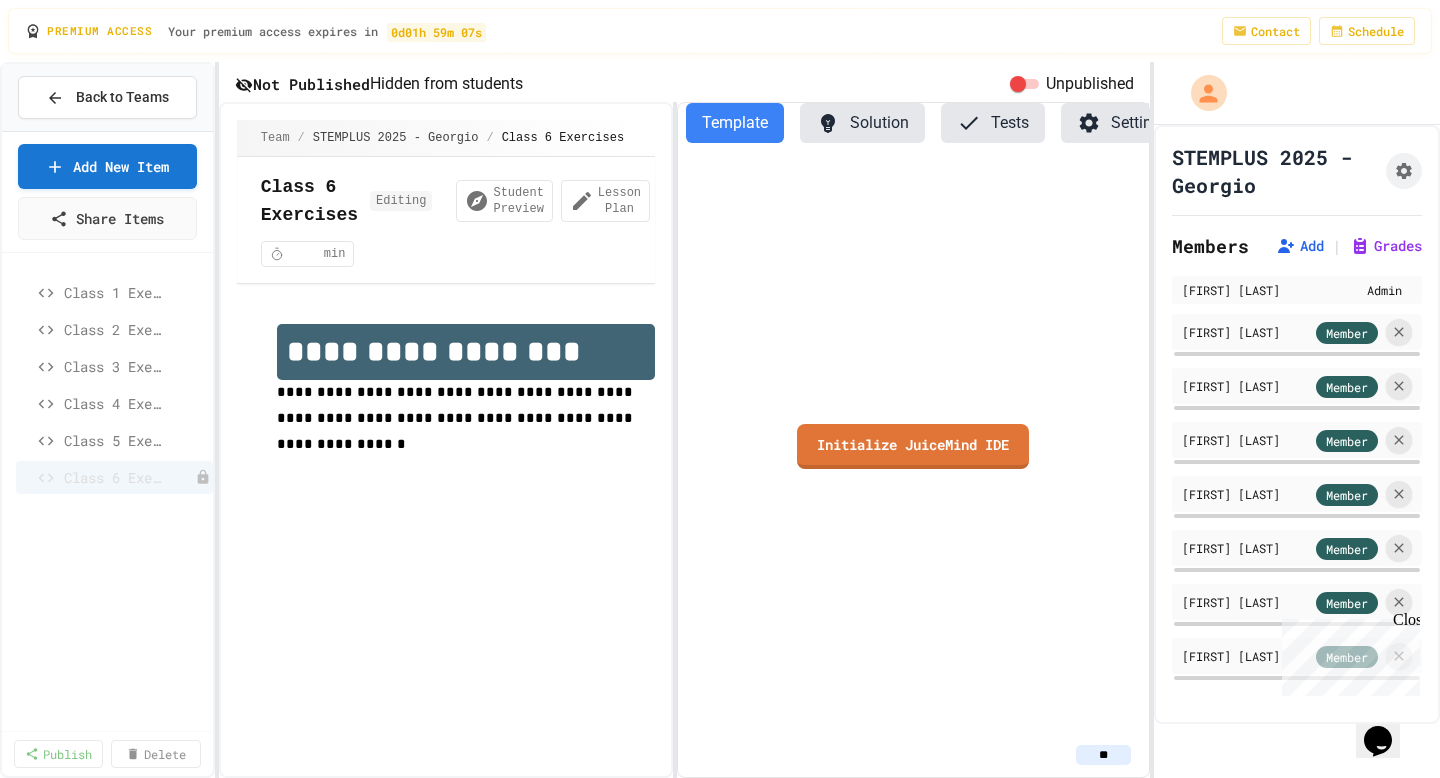 drag, startPoint x: 276, startPoint y: 427, endPoint x: 348, endPoint y: 470, distance: 83.86298 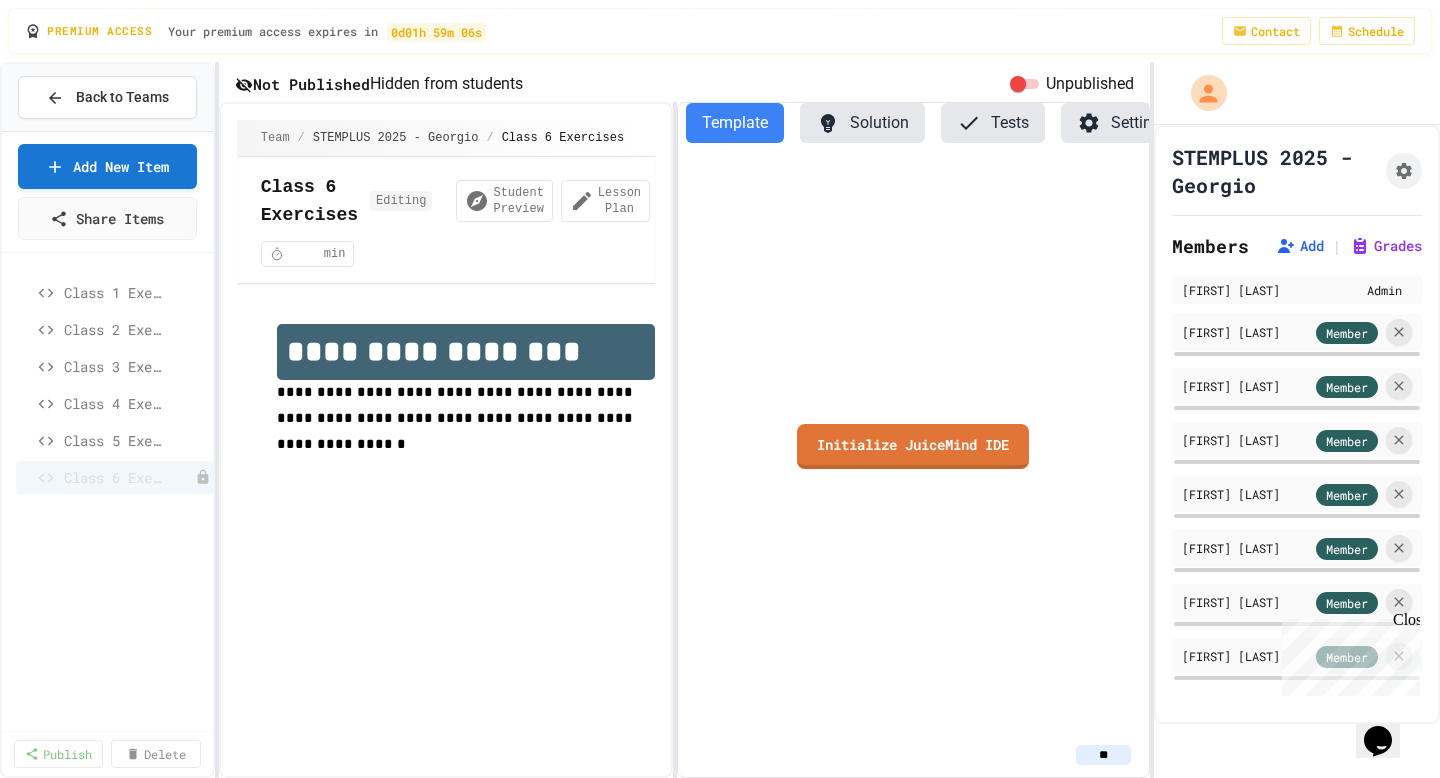click on "**********" at bounding box center (457, 418) 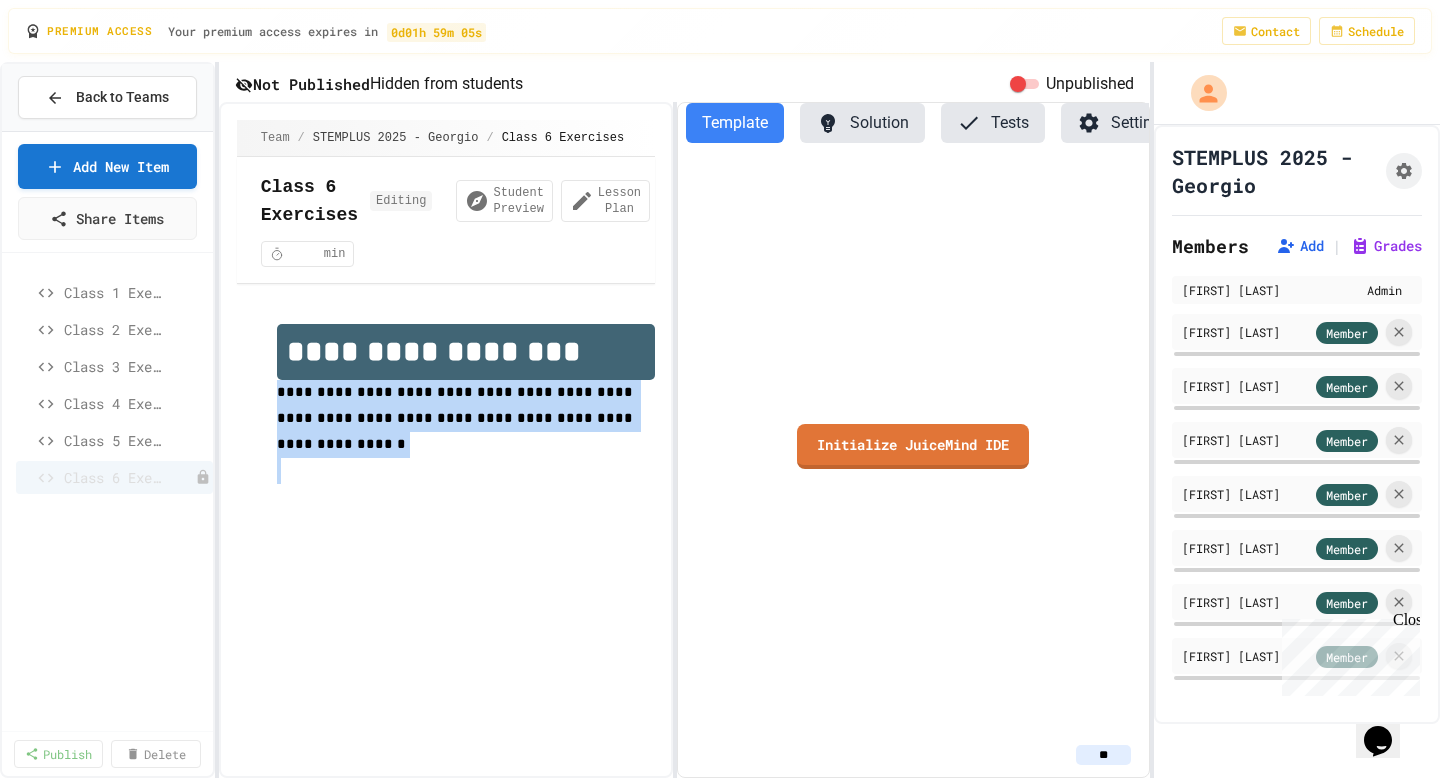 drag, startPoint x: 279, startPoint y: 425, endPoint x: 579, endPoint y: 635, distance: 366.19666 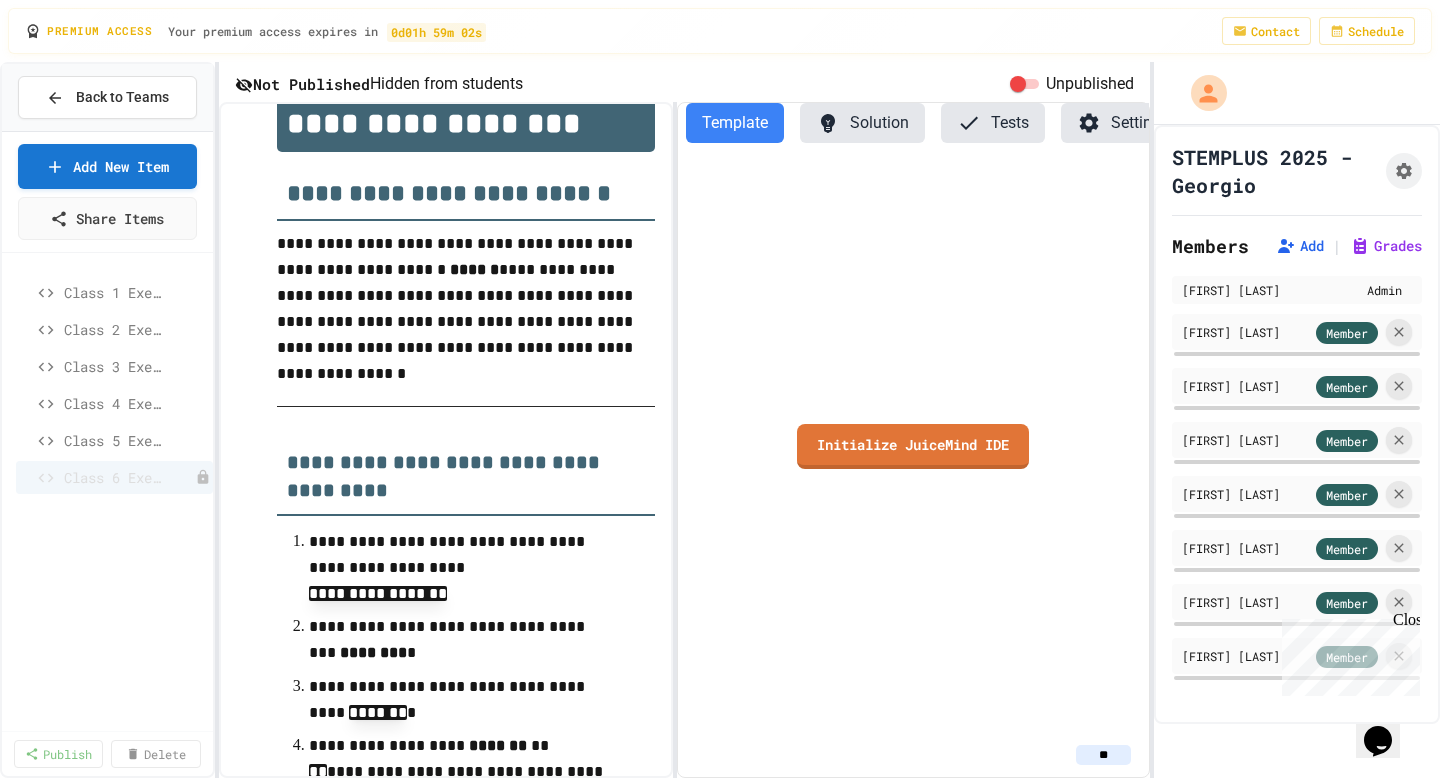 scroll, scrollTop: 0, scrollLeft: 0, axis: both 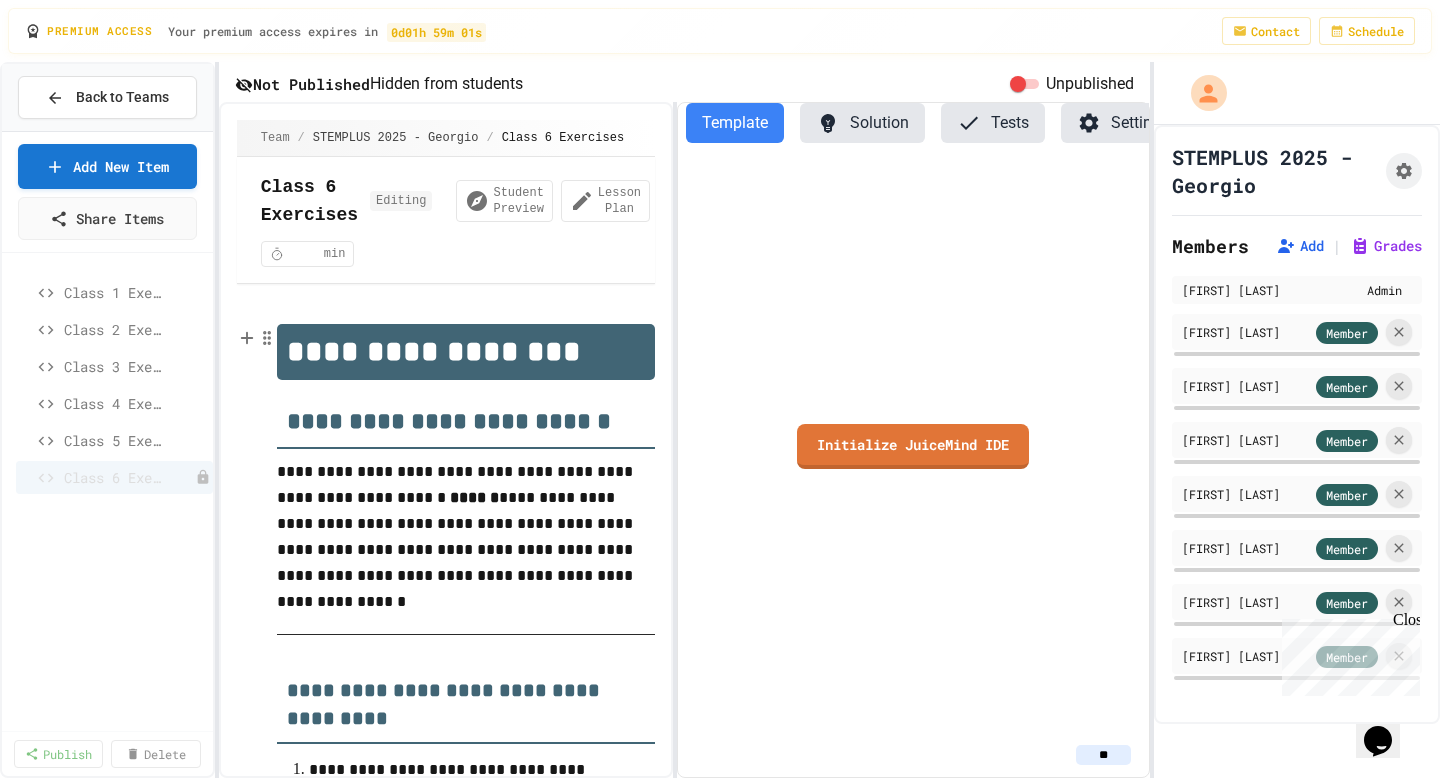 click on "**********" at bounding box center [466, 352] 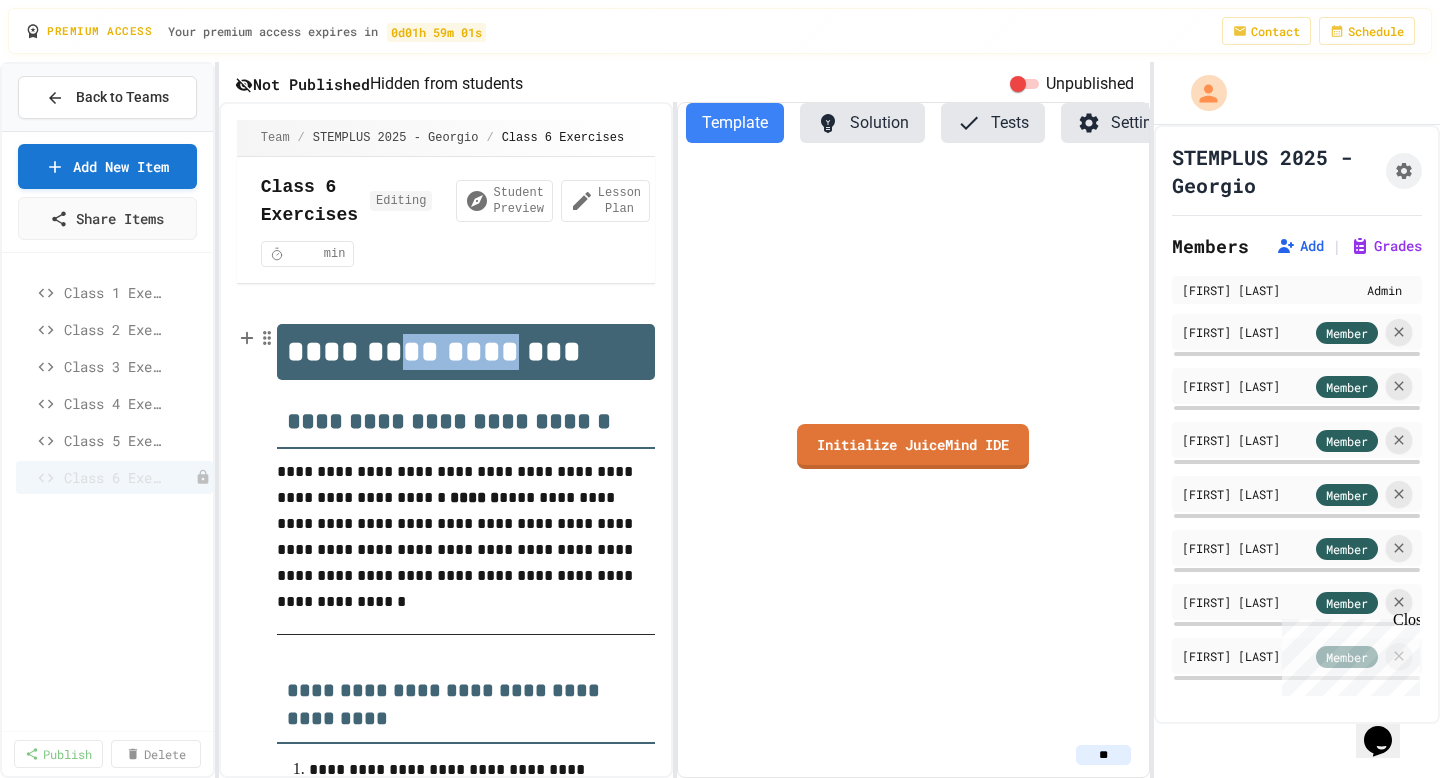 click on "**********" at bounding box center (466, 352) 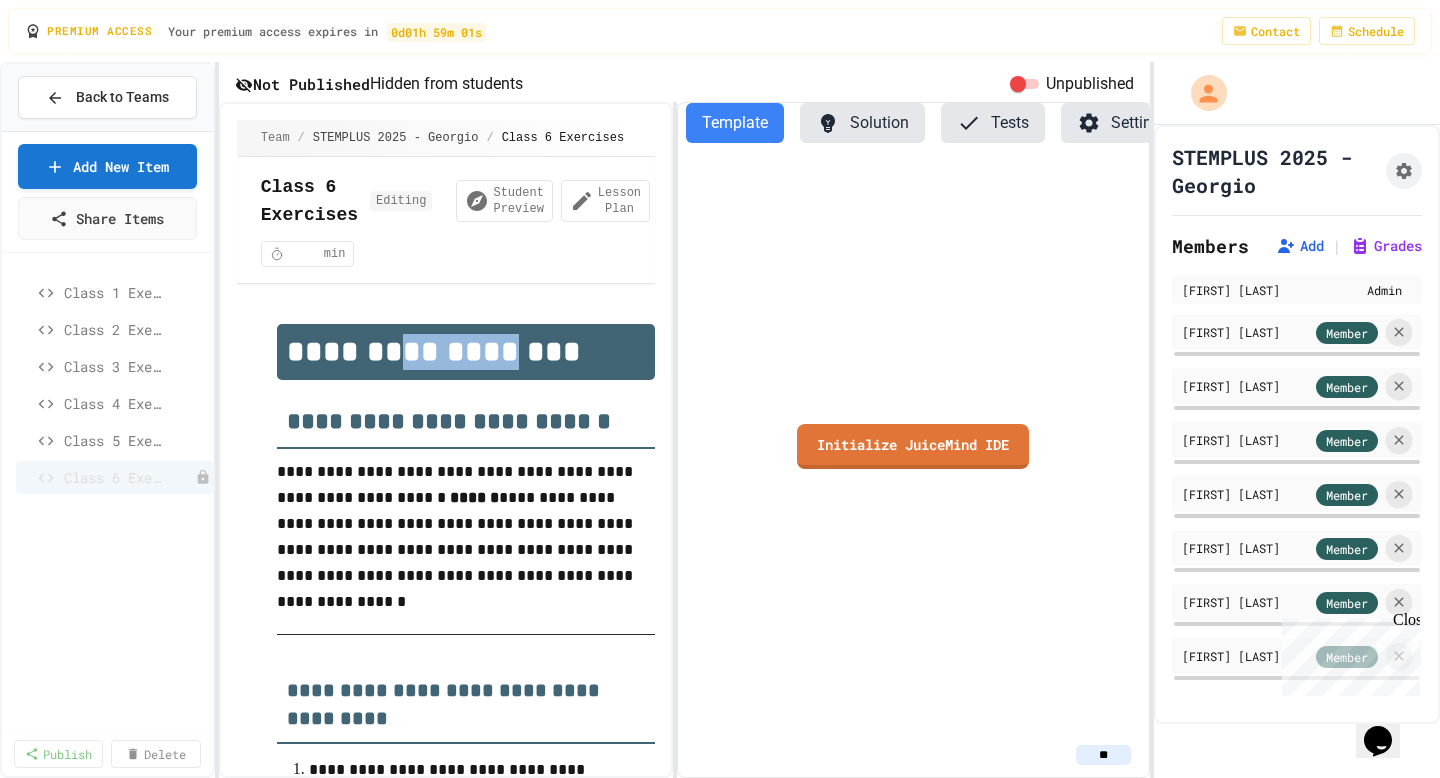 click on "**********" at bounding box center [466, 352] 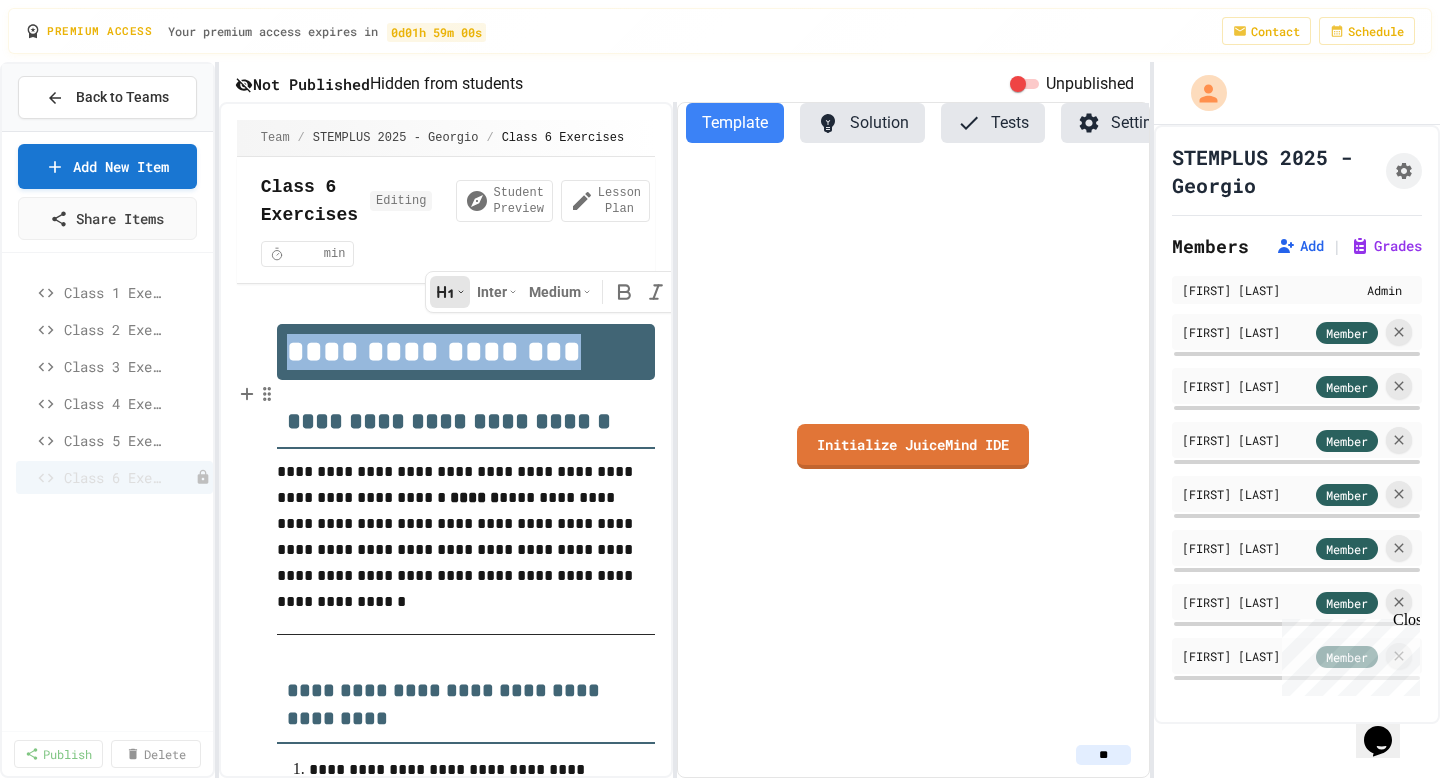 type 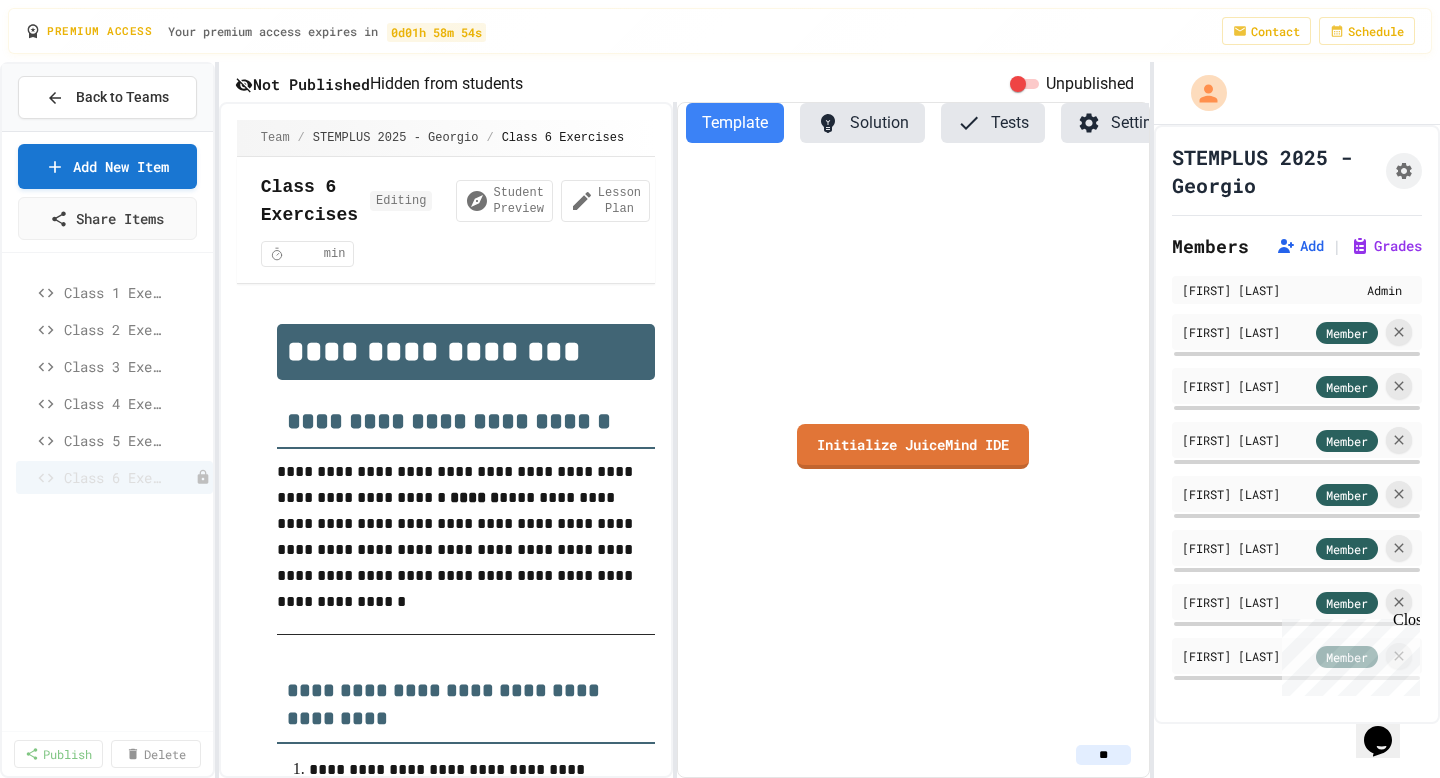 click on "**********" at bounding box center [446, 440] 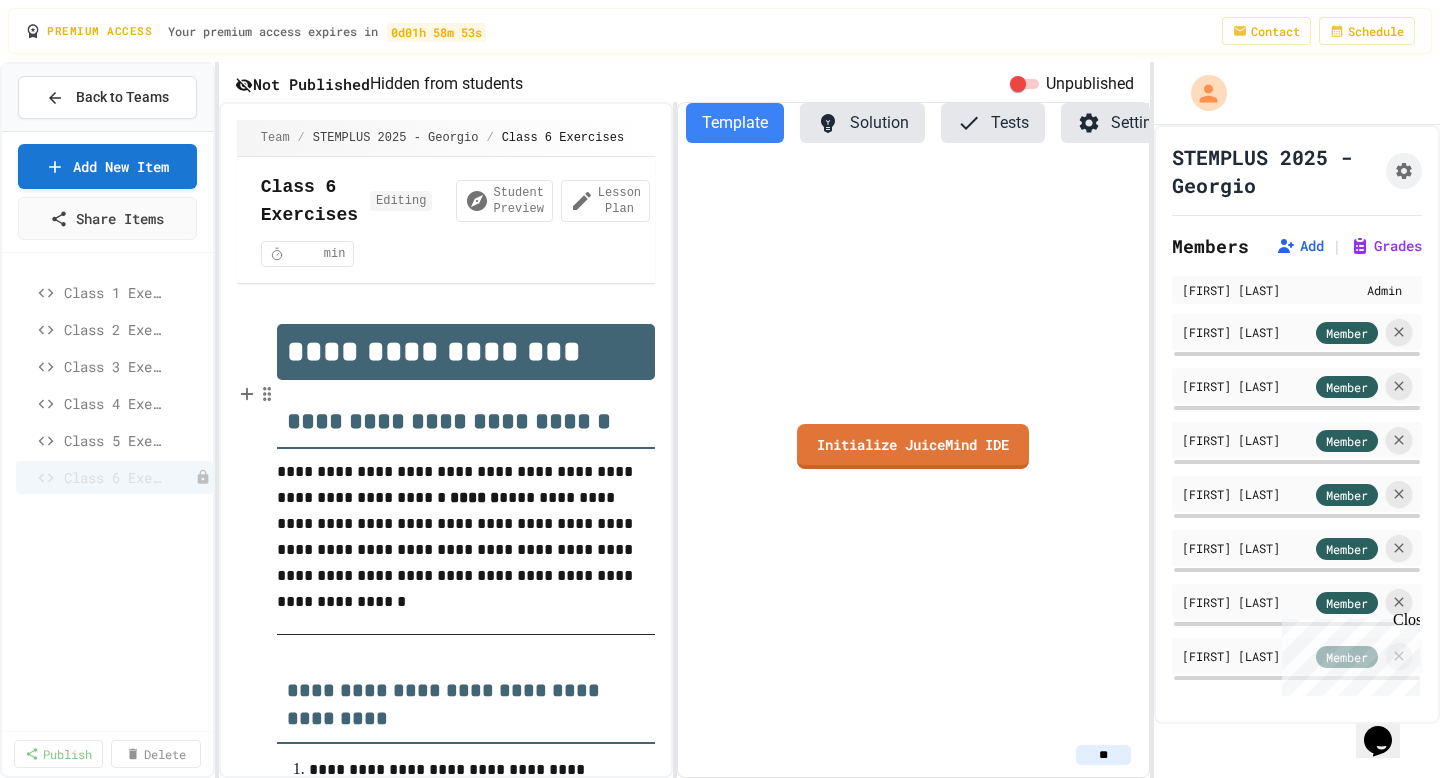 click on "**********" at bounding box center [466, 1560] 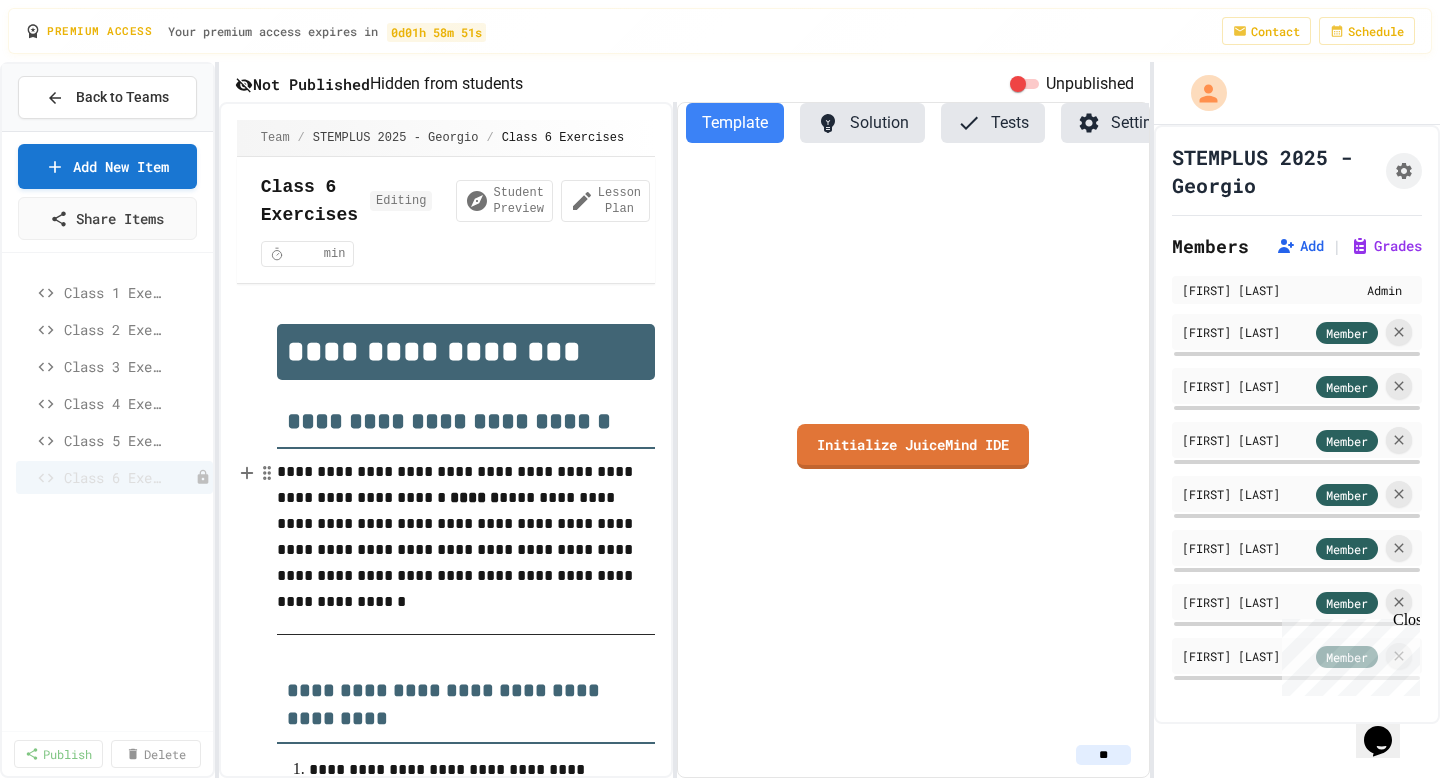 click on "**********" at bounding box center (466, 538) 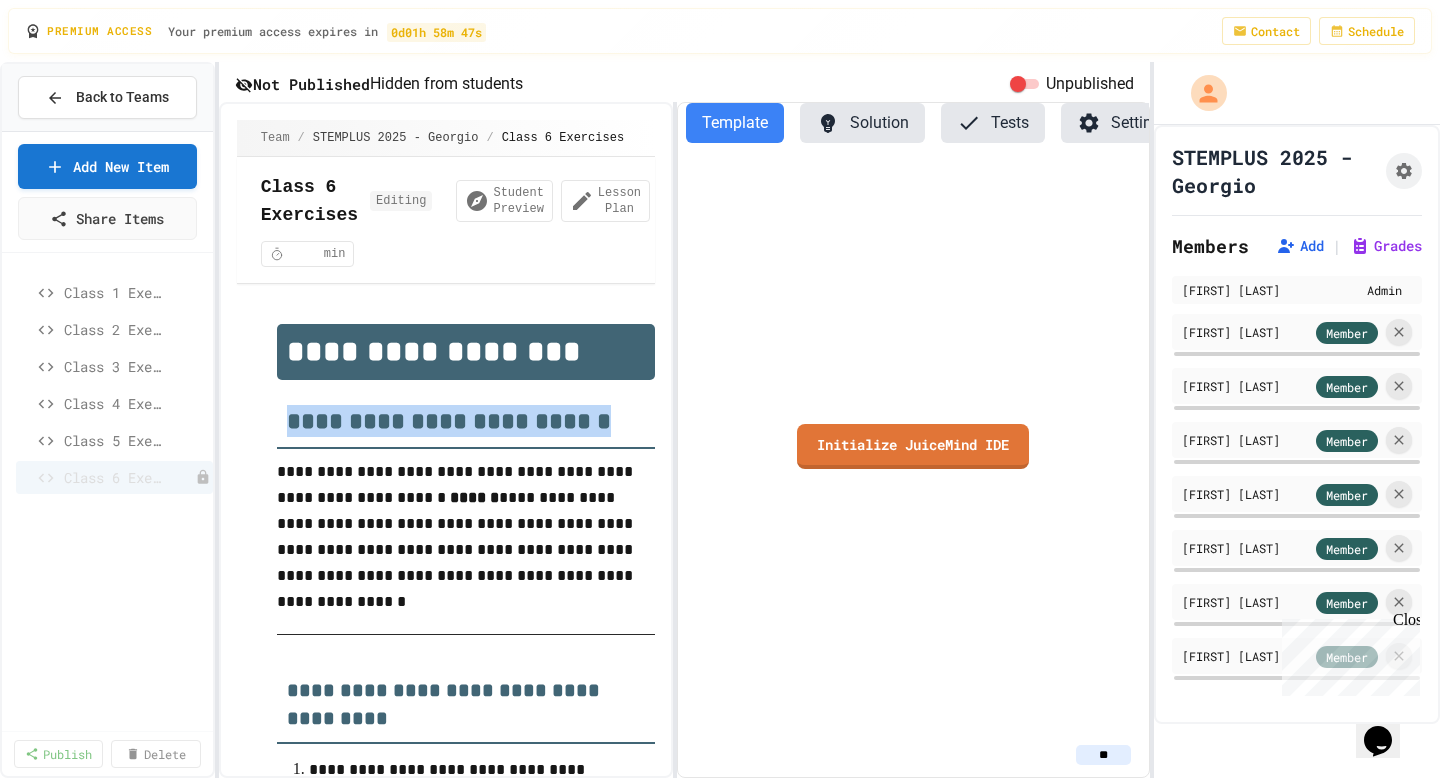 drag, startPoint x: 615, startPoint y: 461, endPoint x: 282, endPoint y: 449, distance: 333.21616 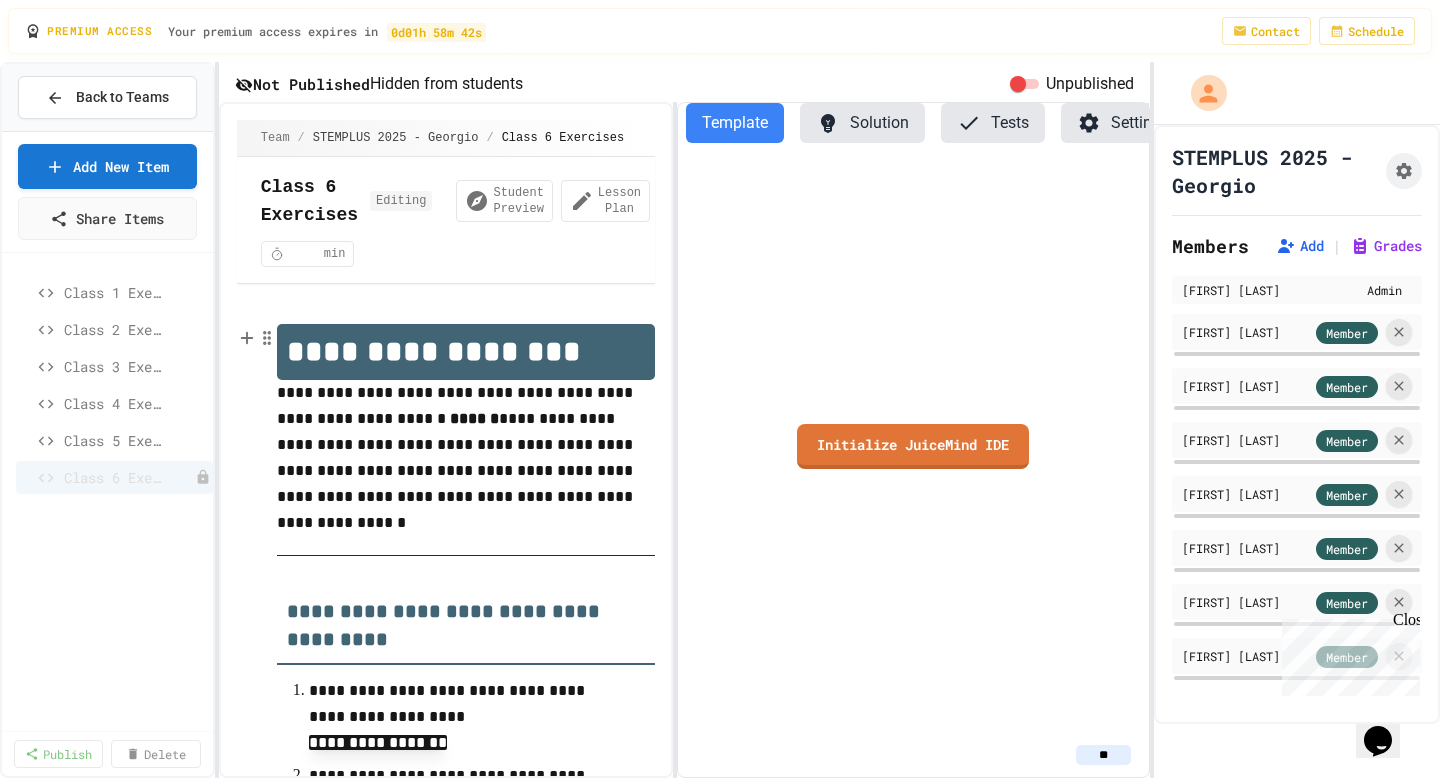click on "**********" at bounding box center [466, 352] 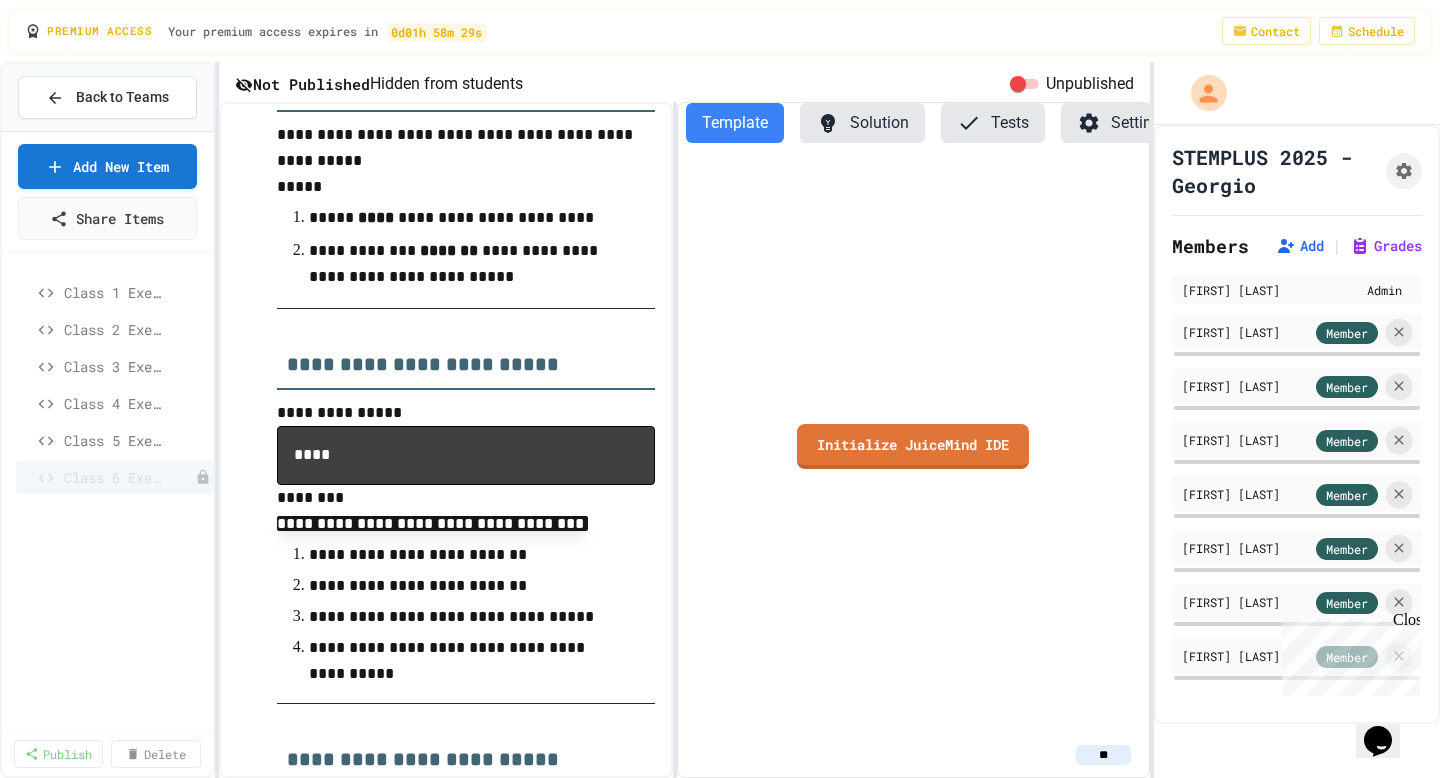 scroll, scrollTop: 954, scrollLeft: 0, axis: vertical 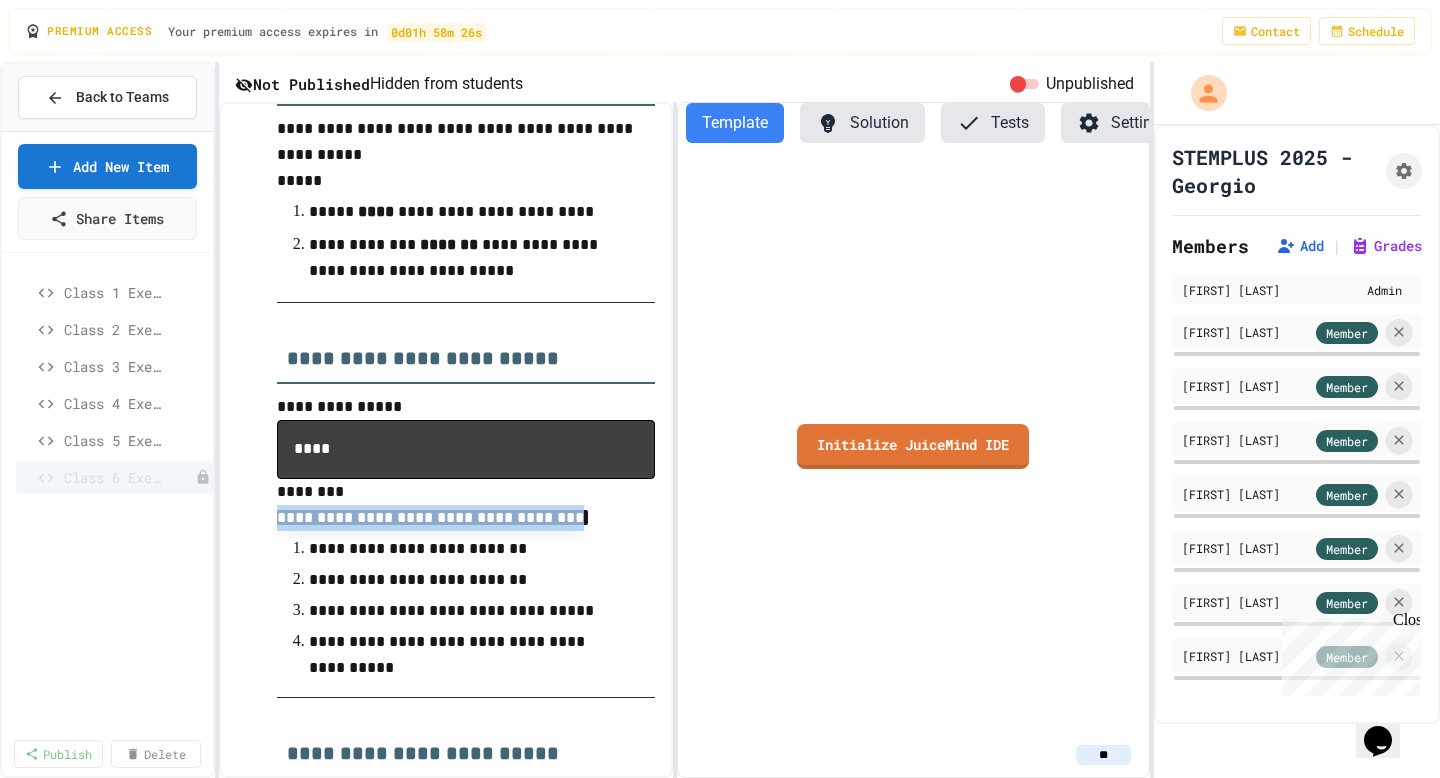 drag, startPoint x: 614, startPoint y: 548, endPoint x: 267, endPoint y: 546, distance: 347.00577 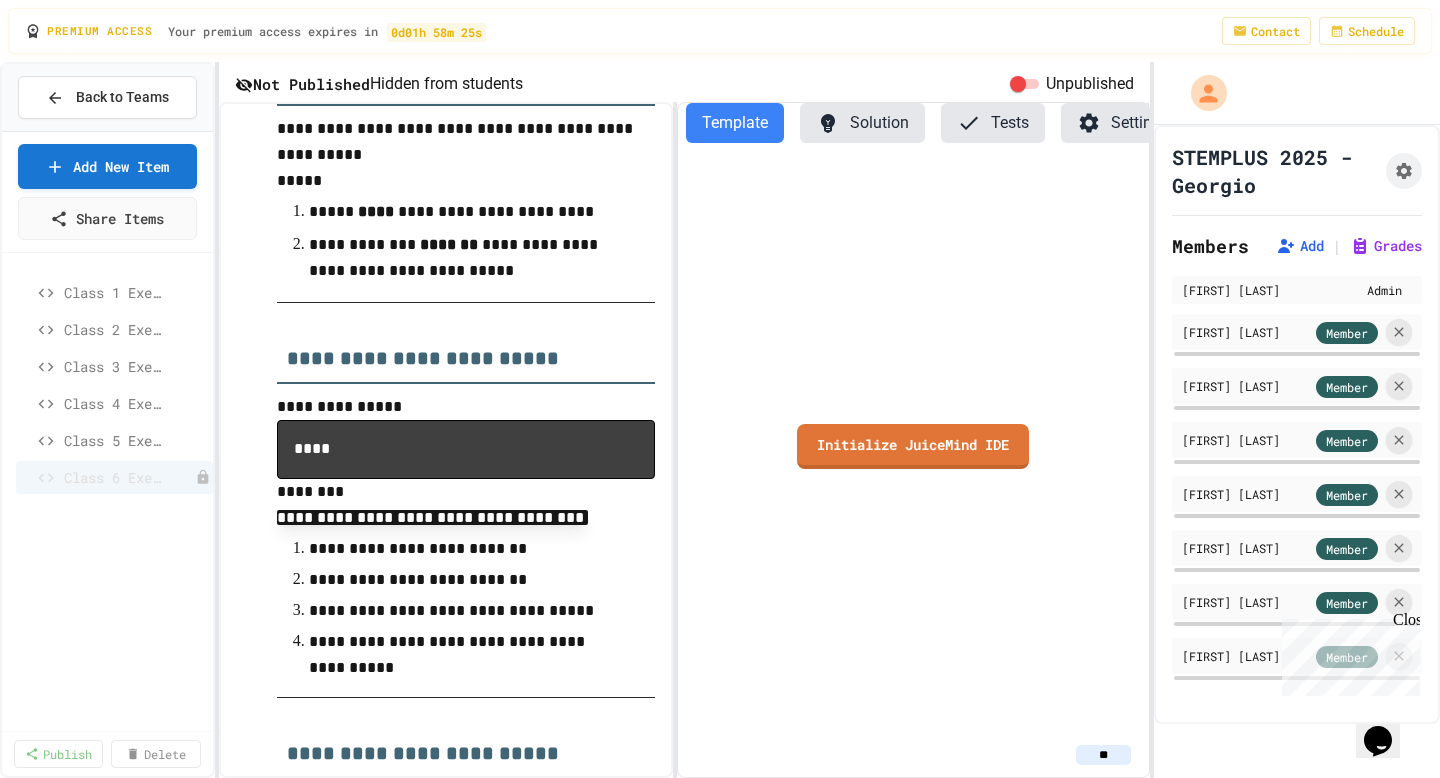 click on "****" at bounding box center (466, 449) 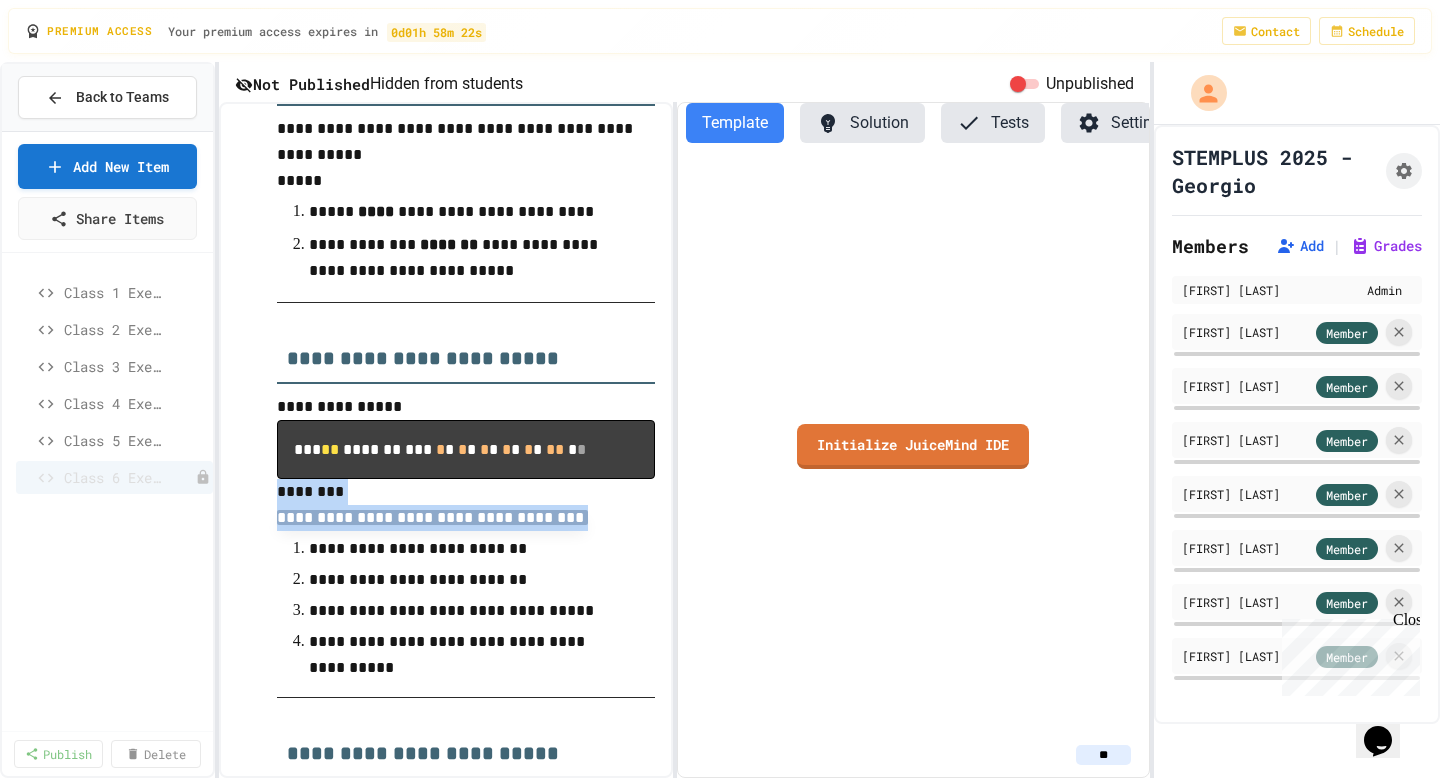 drag, startPoint x: 627, startPoint y: 579, endPoint x: 270, endPoint y: 554, distance: 357.87427 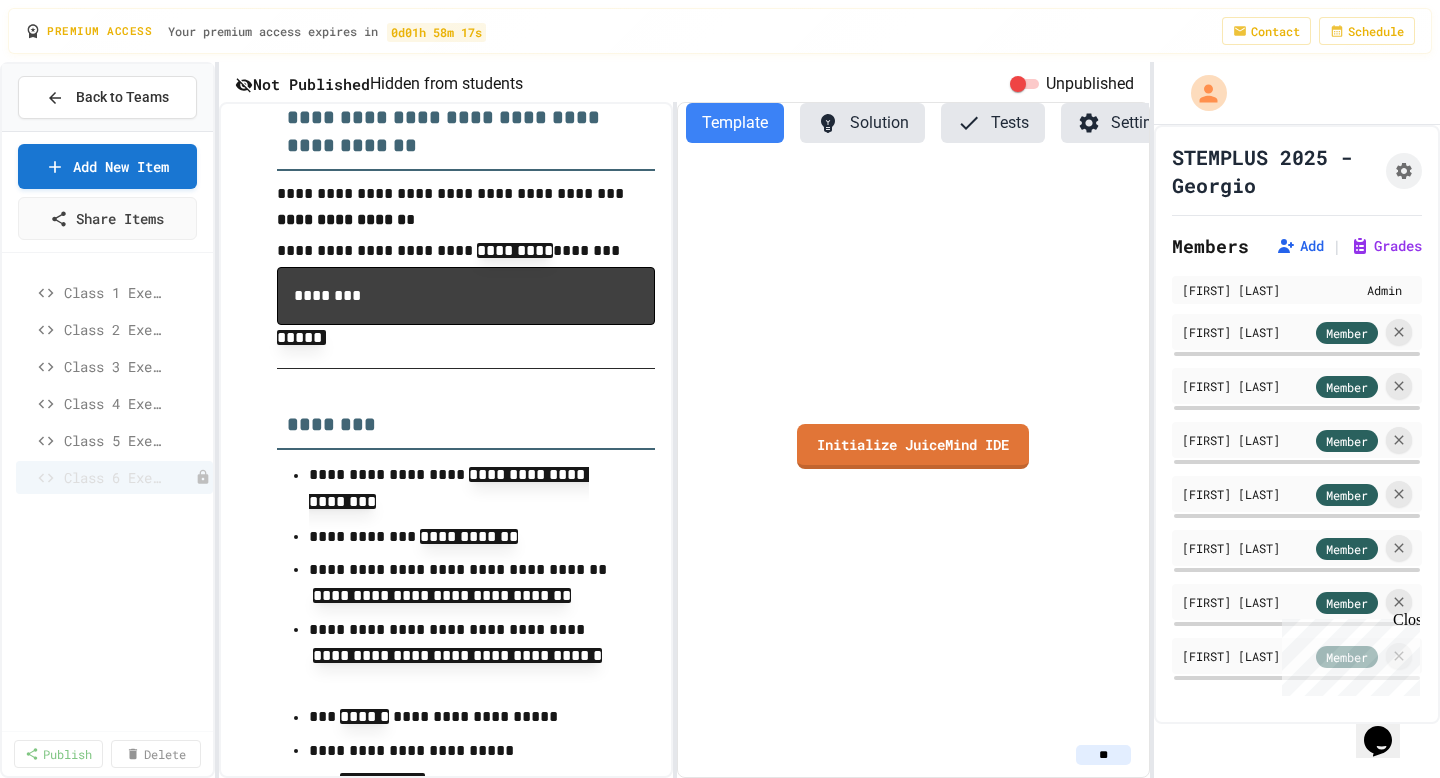scroll, scrollTop: 1728, scrollLeft: 0, axis: vertical 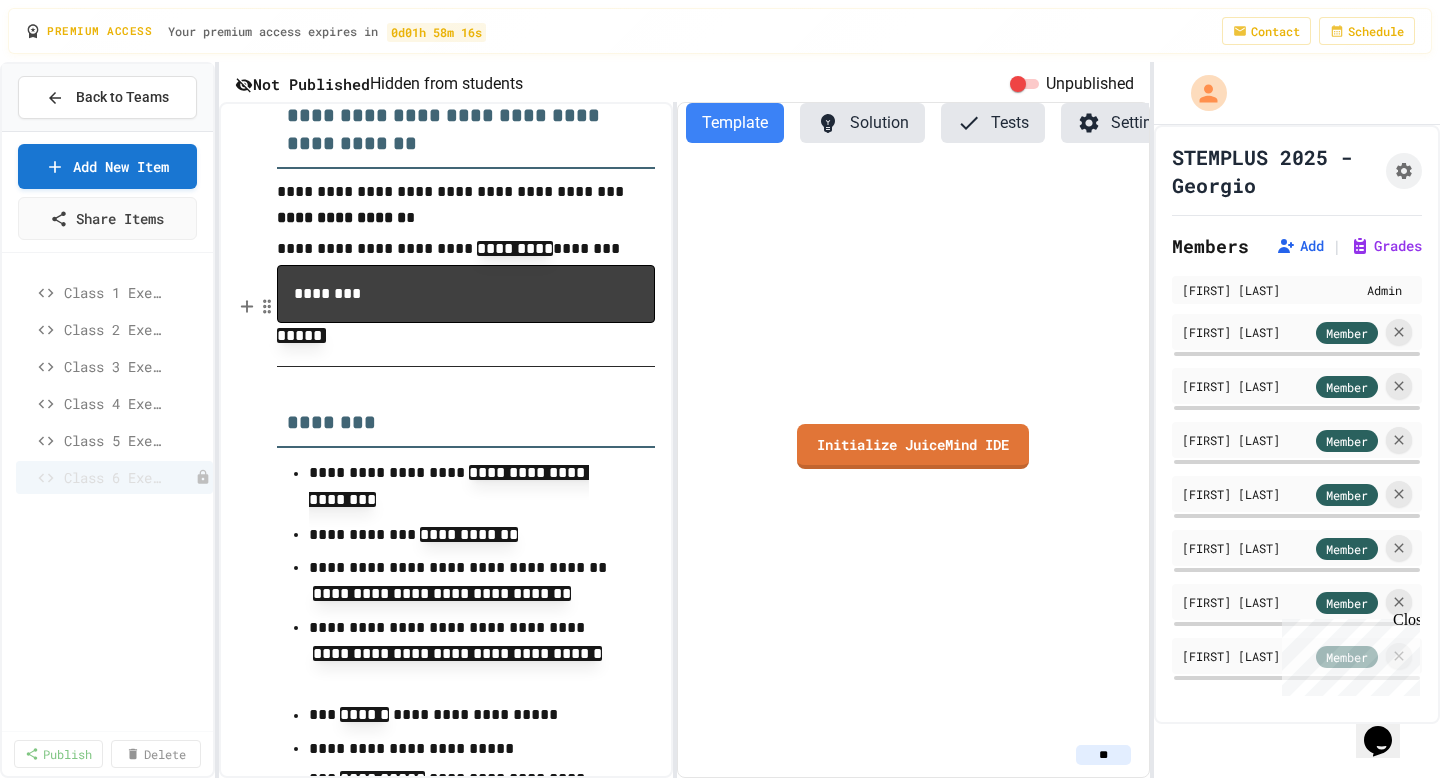 click on "********" at bounding box center (466, 294) 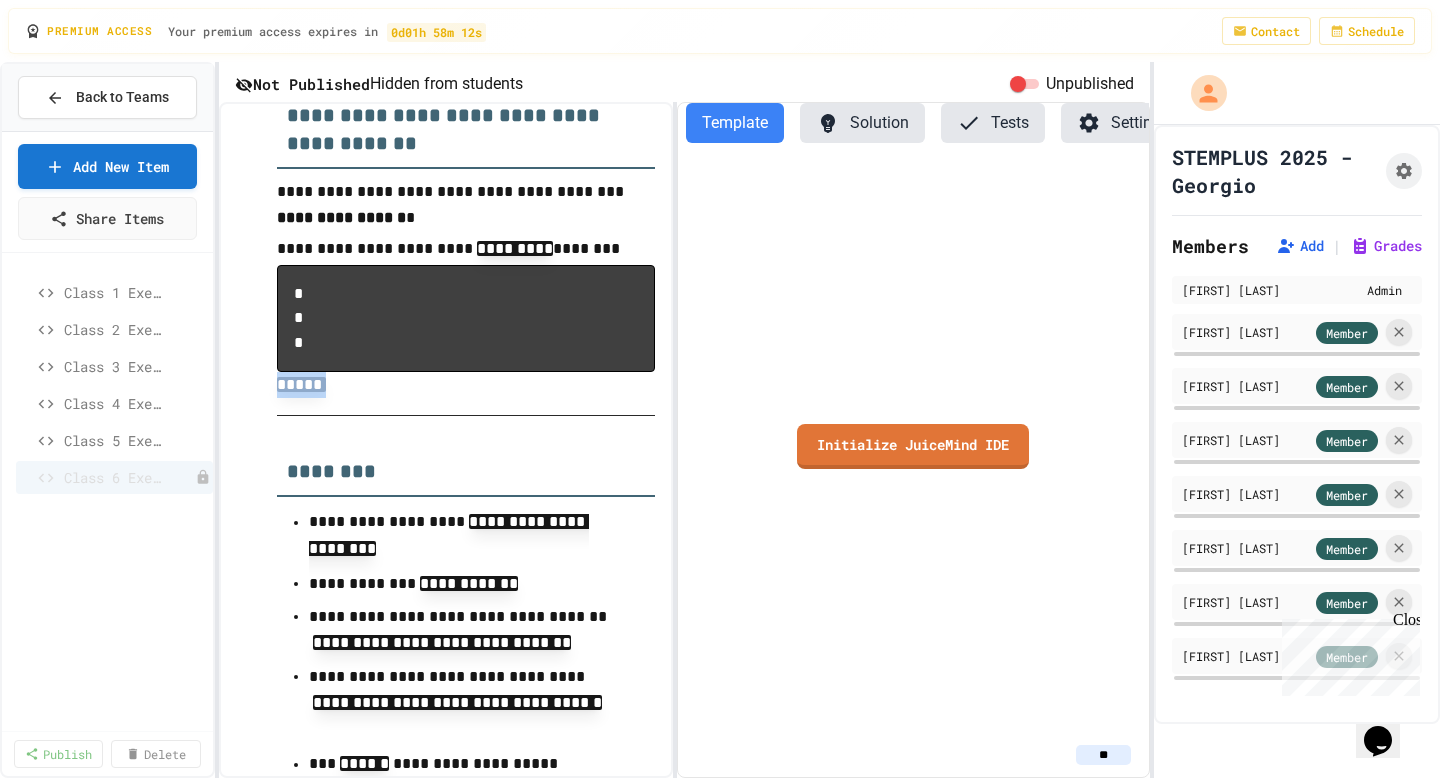 drag, startPoint x: 363, startPoint y: 451, endPoint x: 239, endPoint y: 449, distance: 124.01613 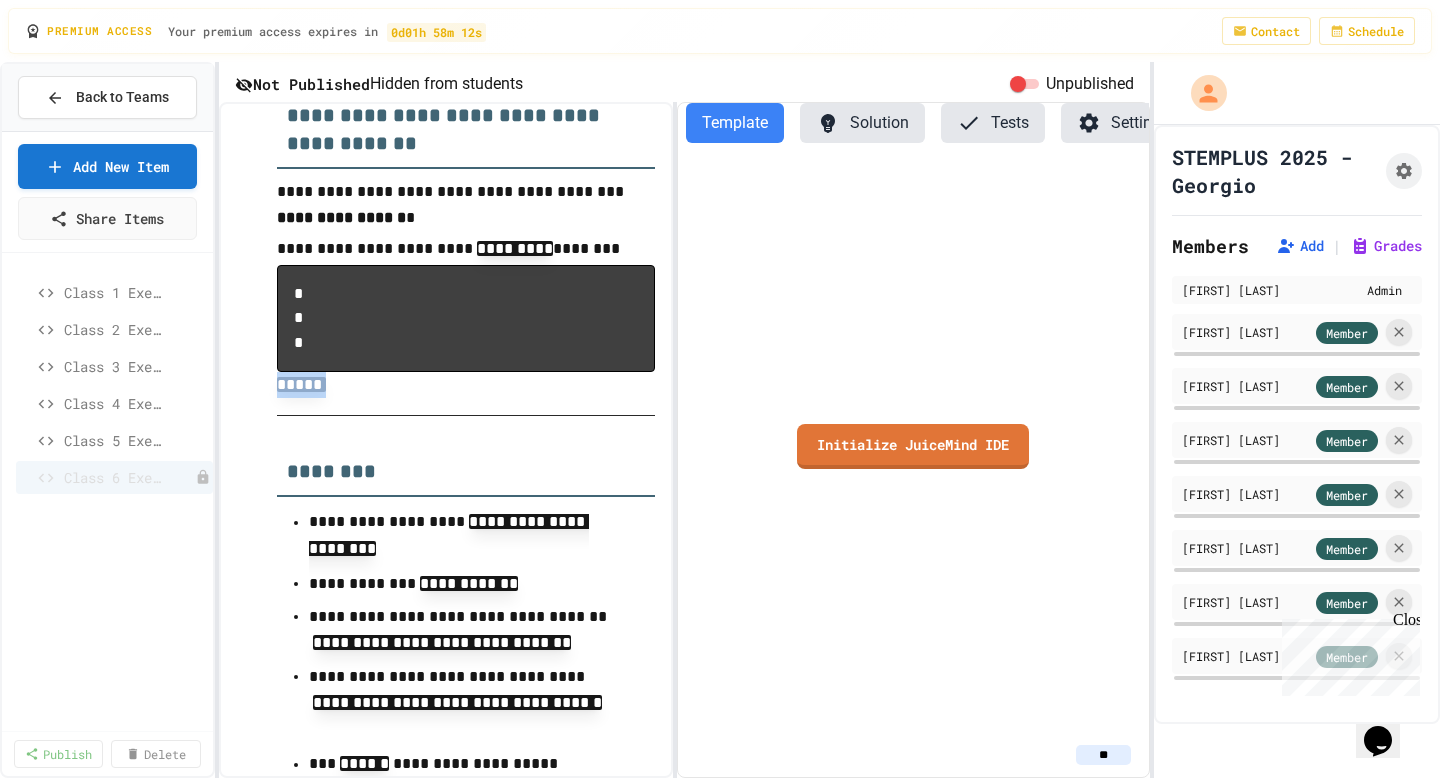 click on "**********" at bounding box center (446, -209) 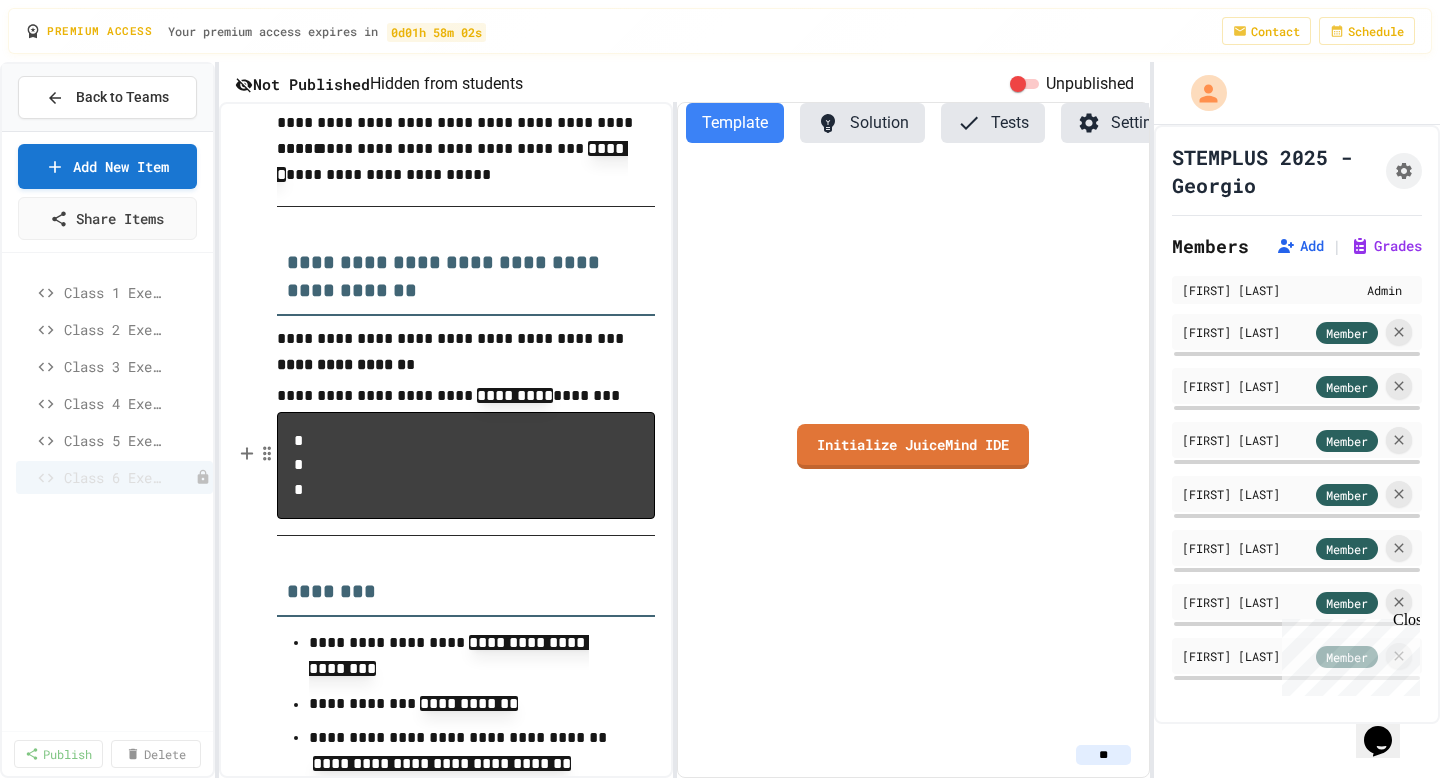 scroll, scrollTop: 1582, scrollLeft: 0, axis: vertical 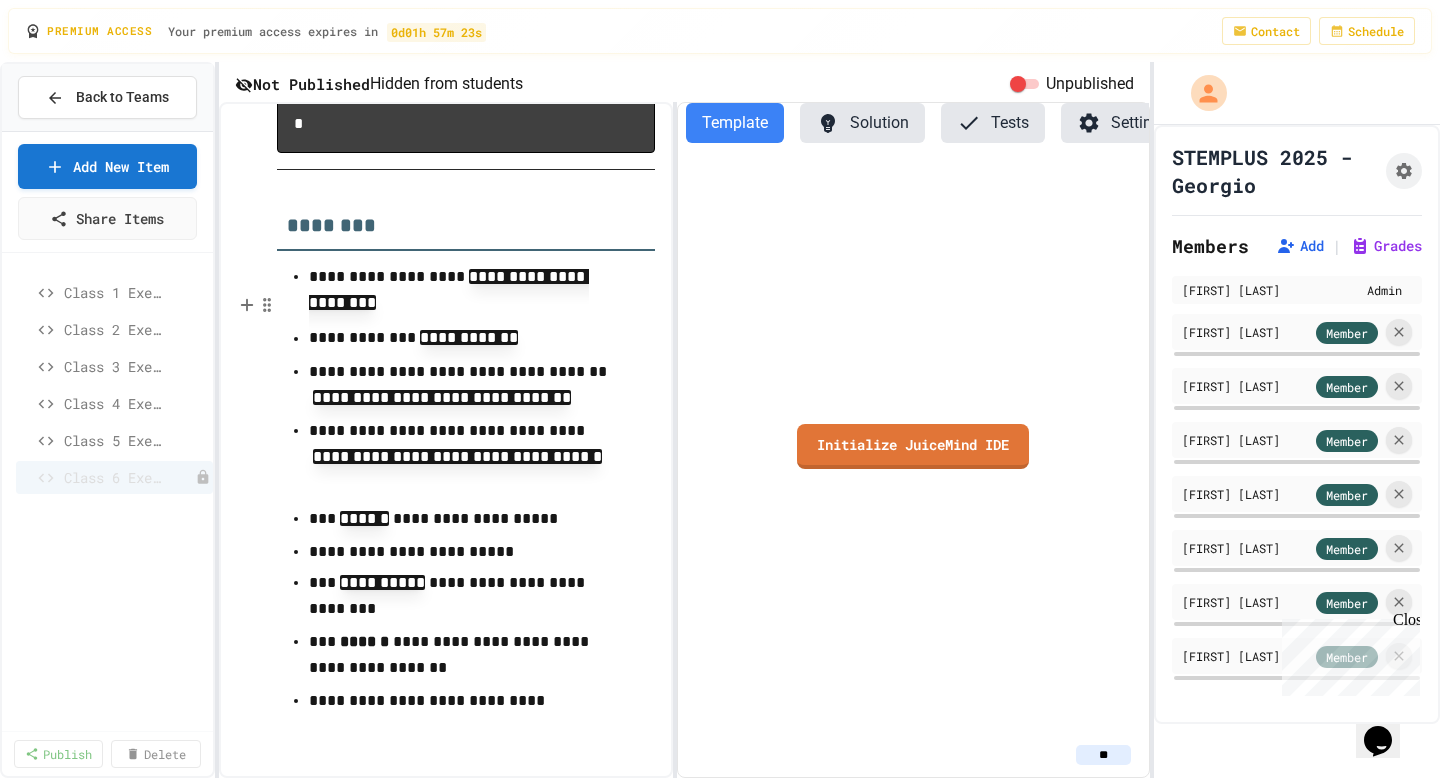 click on "**********" at bounding box center (458, 292) 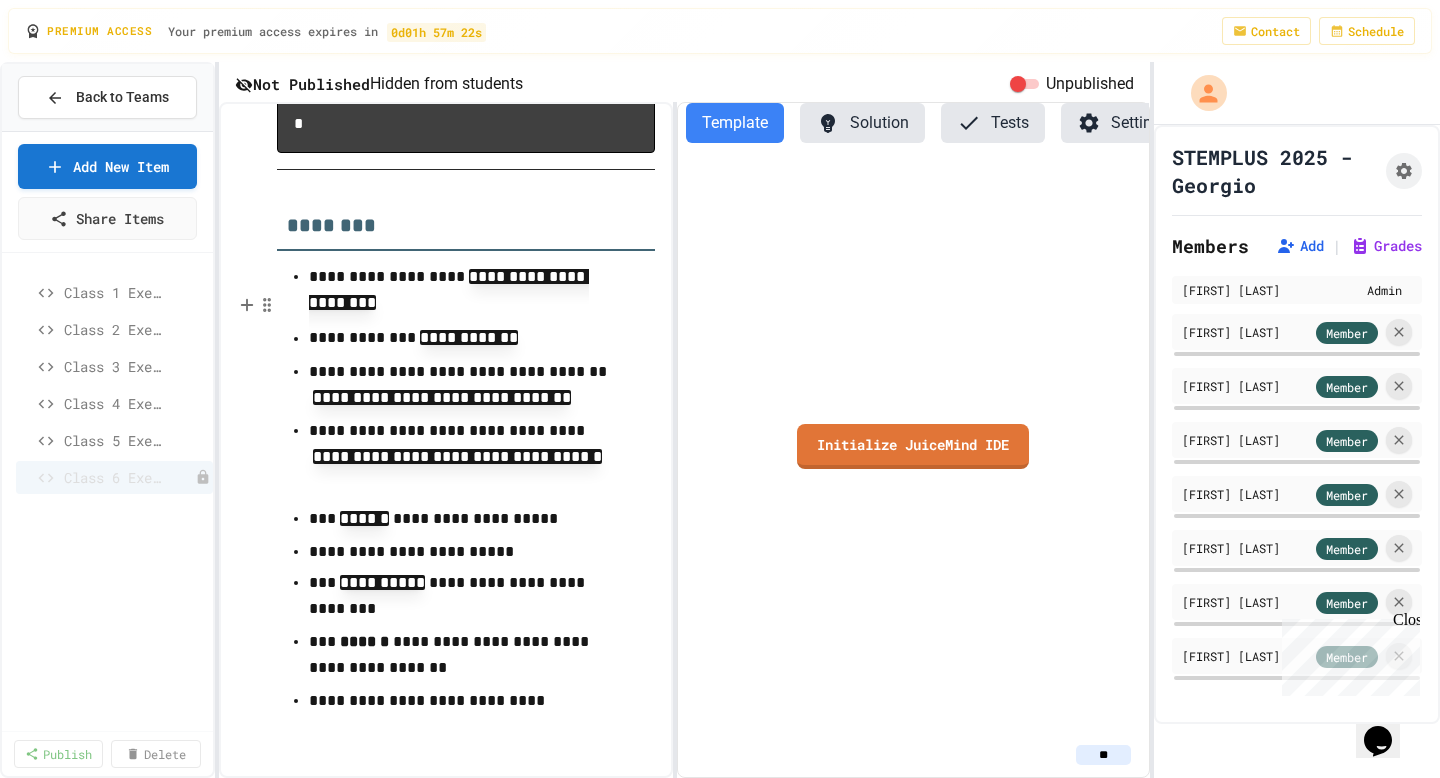 click on "**********" at bounding box center [458, 339] 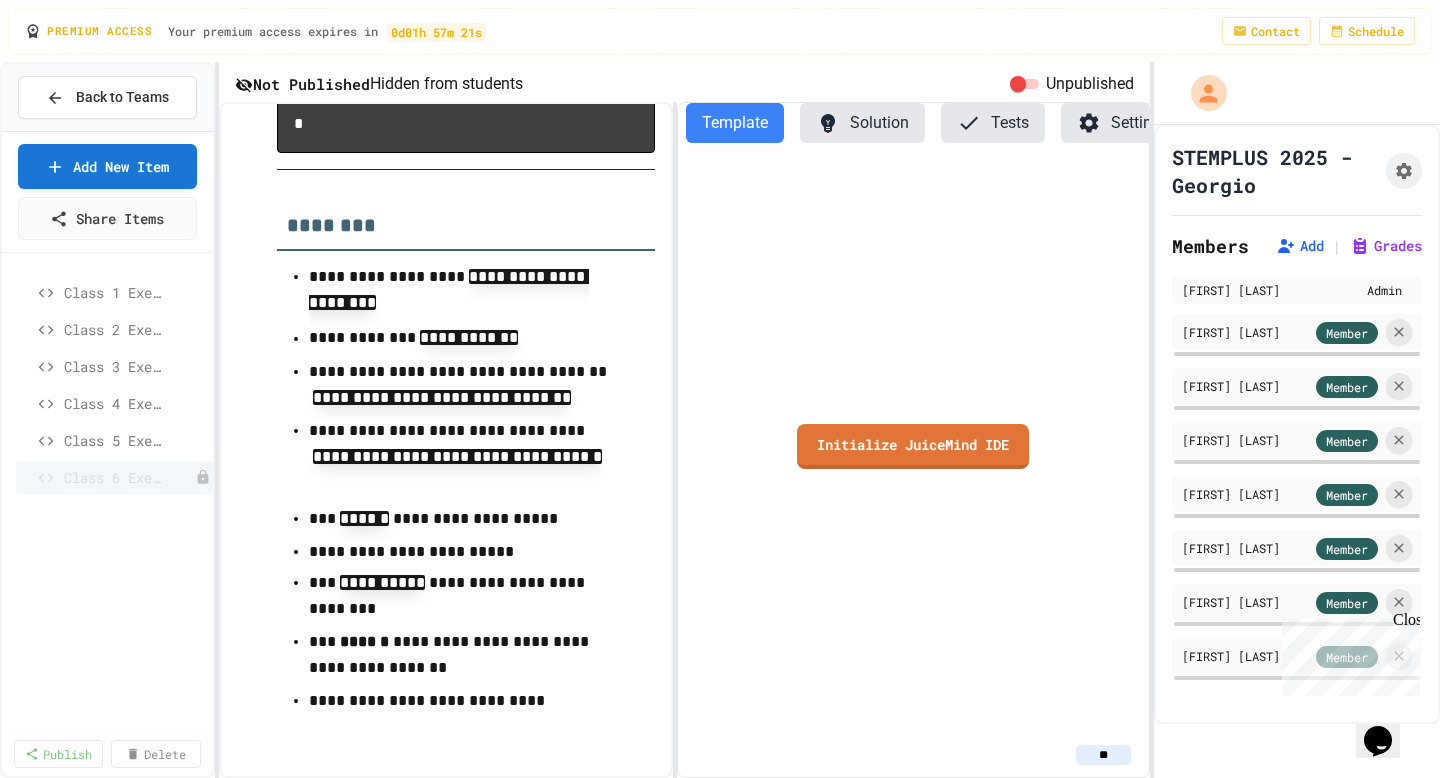 click on "**********" at bounding box center [458, 386] 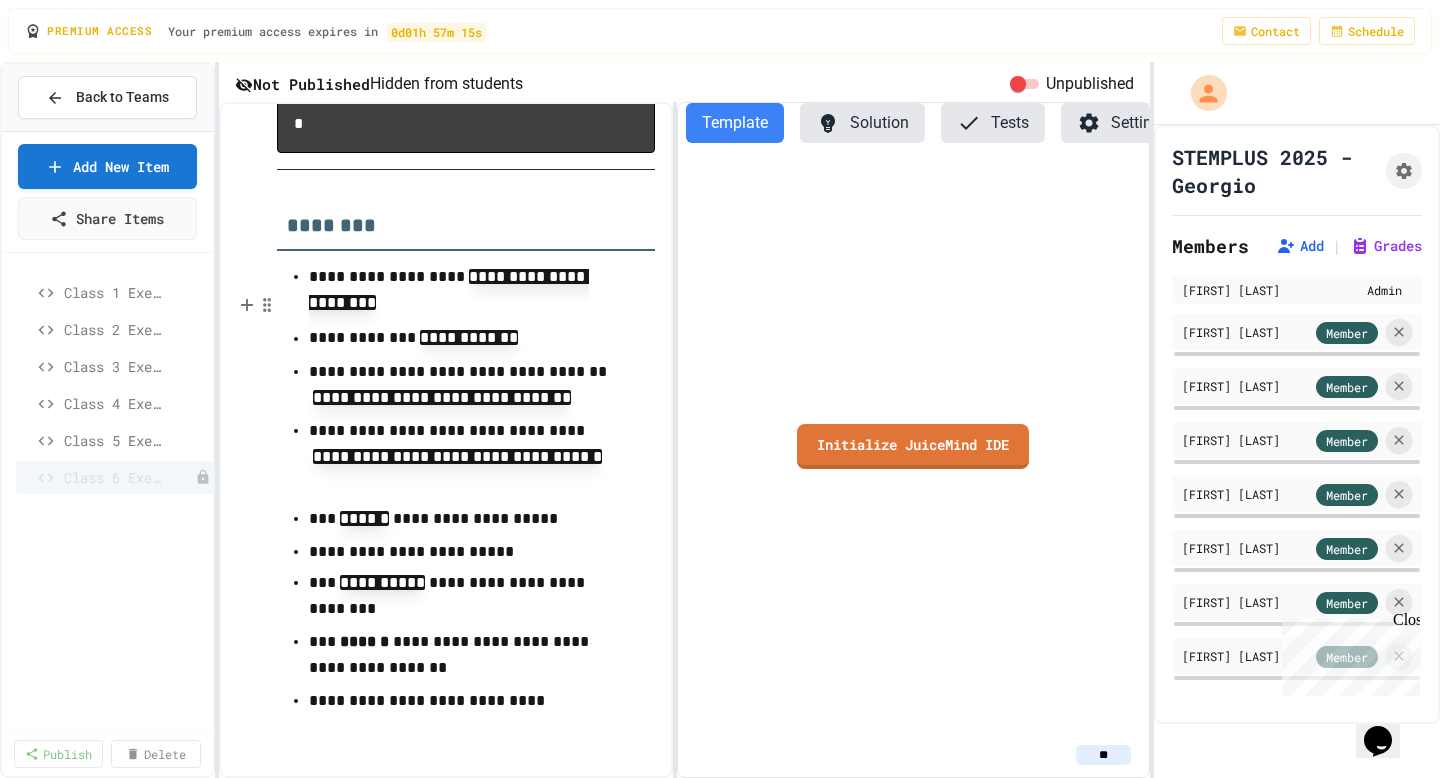 click on "**********" at bounding box center (458, 597) 